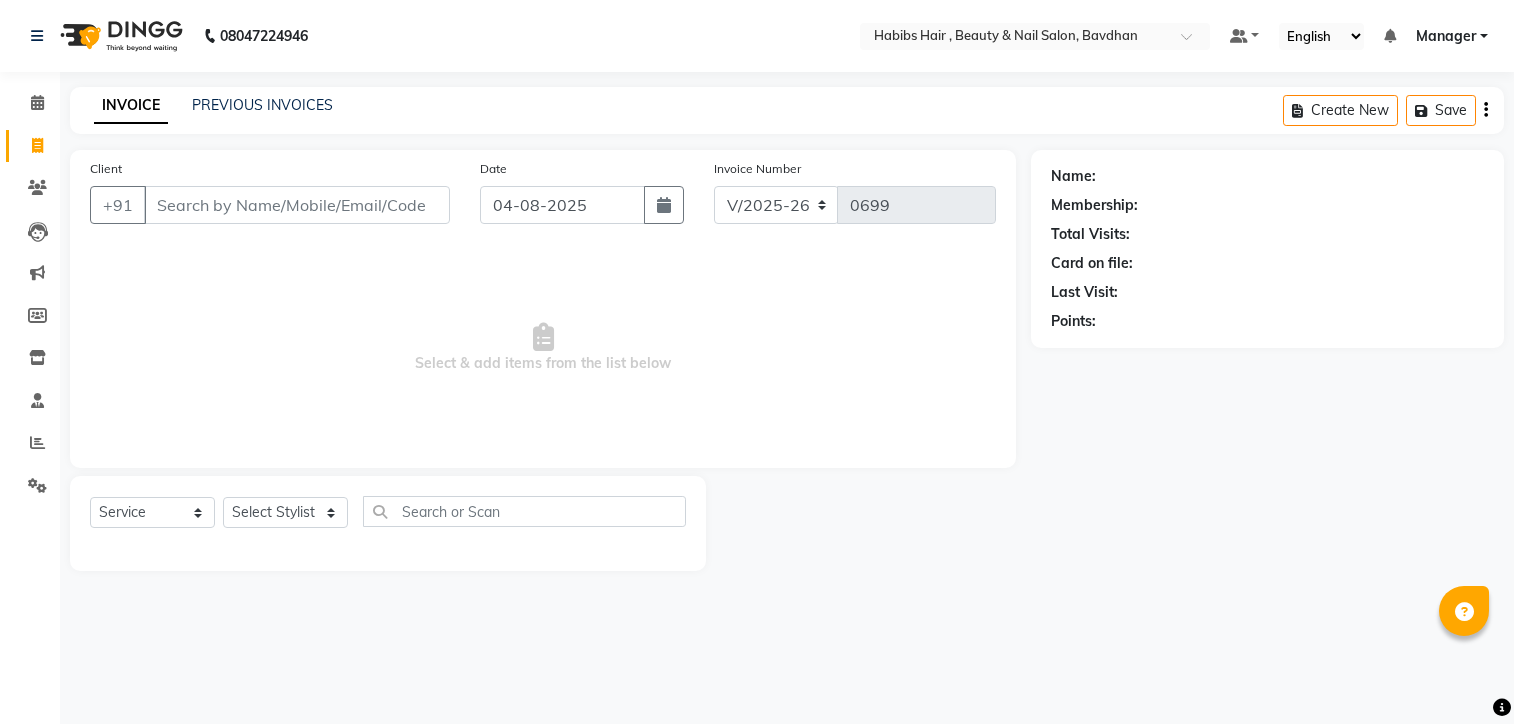 select on "7414" 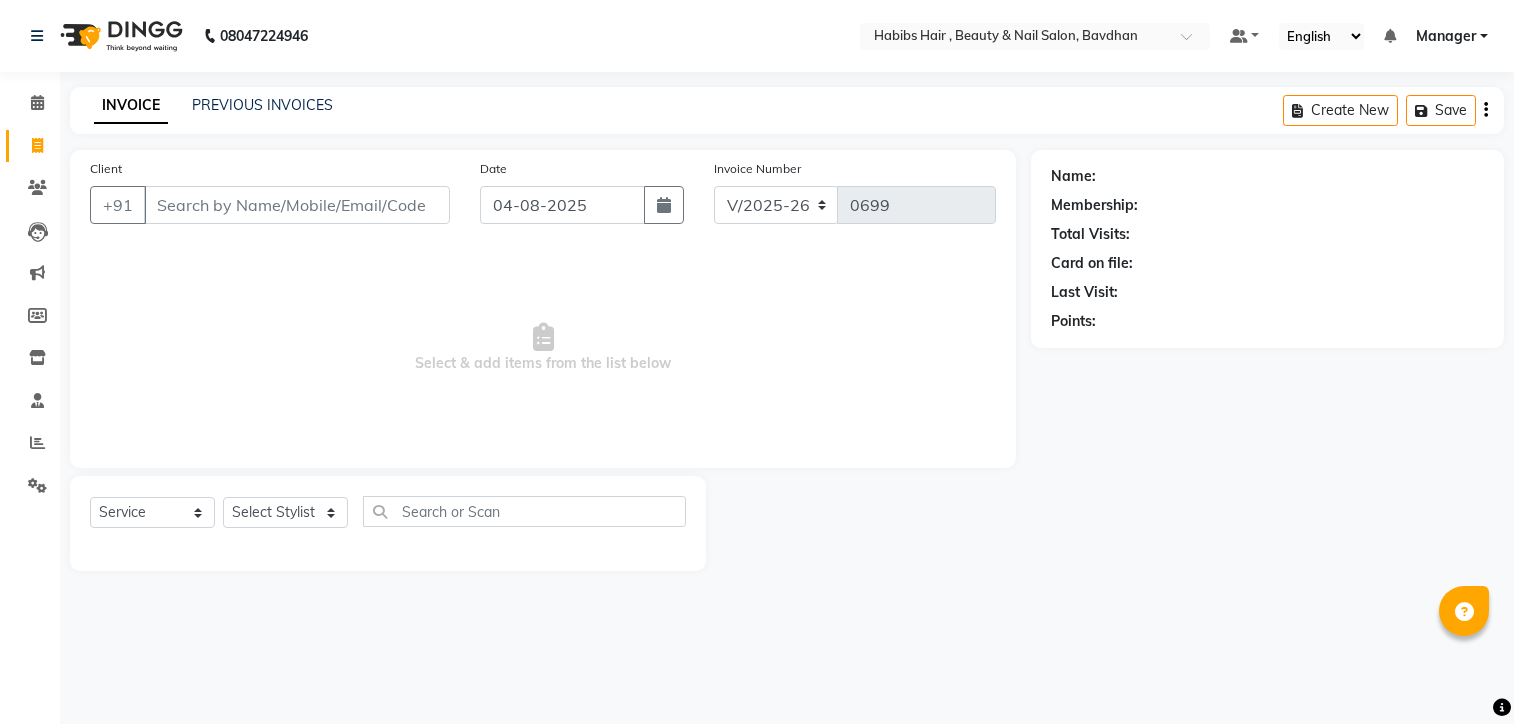 scroll, scrollTop: 0, scrollLeft: 0, axis: both 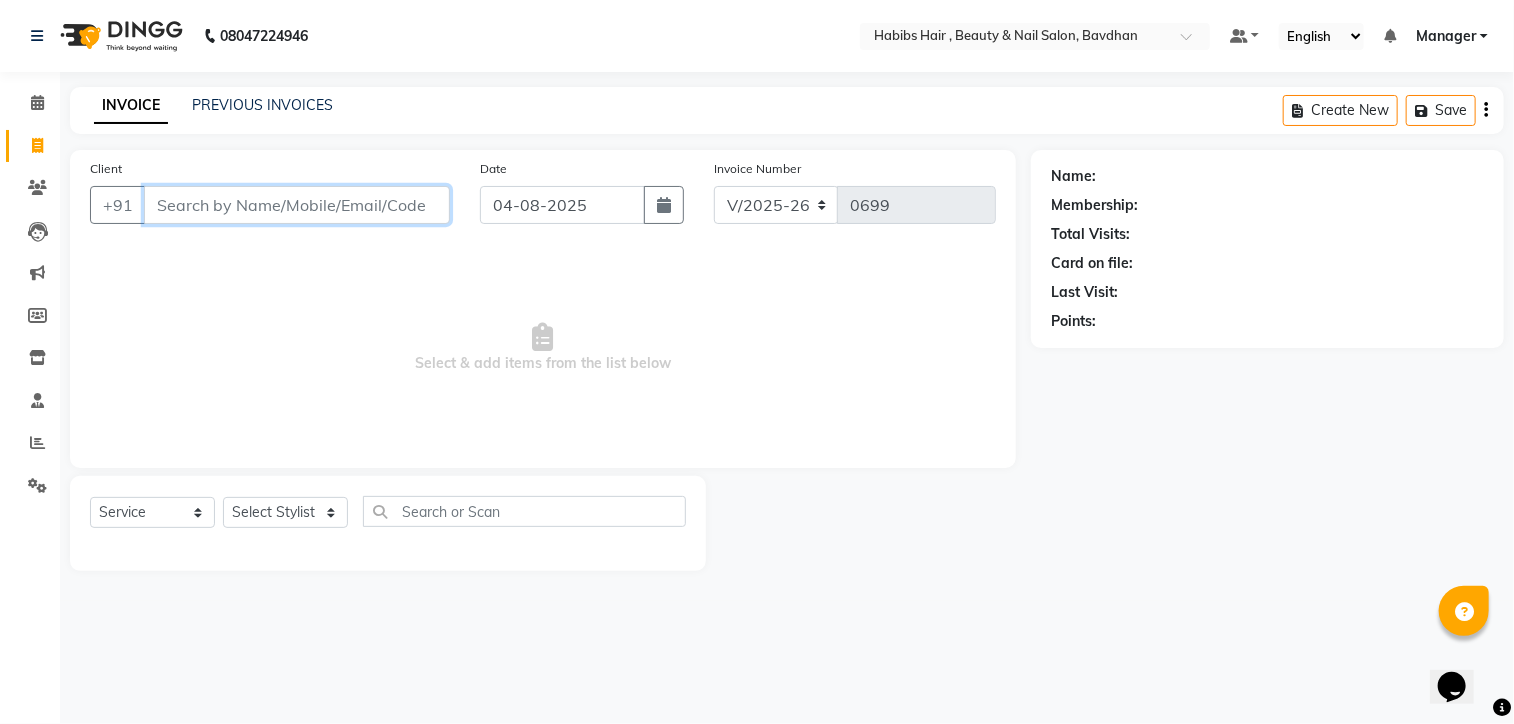 click on "Client" at bounding box center (297, 205) 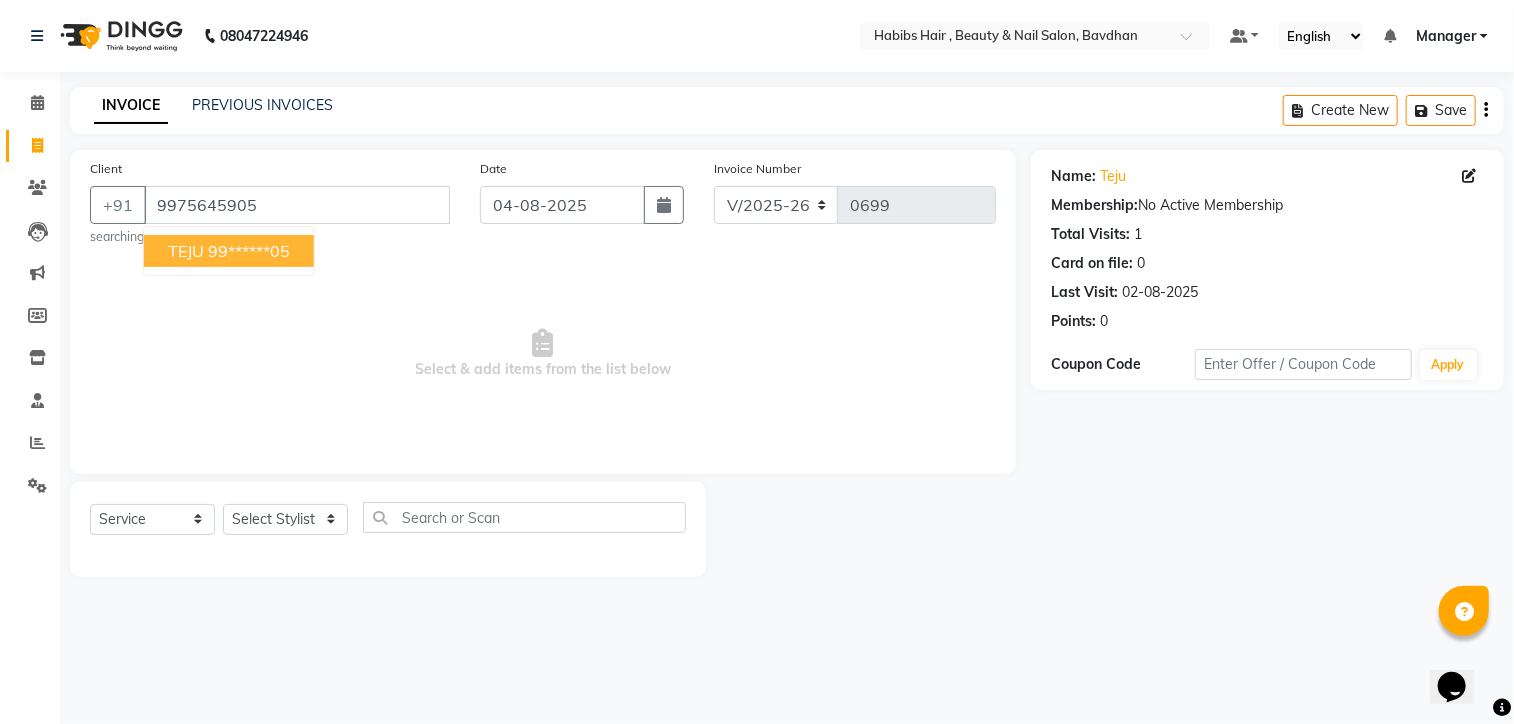 click on "TEJU  [PHONE]" at bounding box center (229, 251) 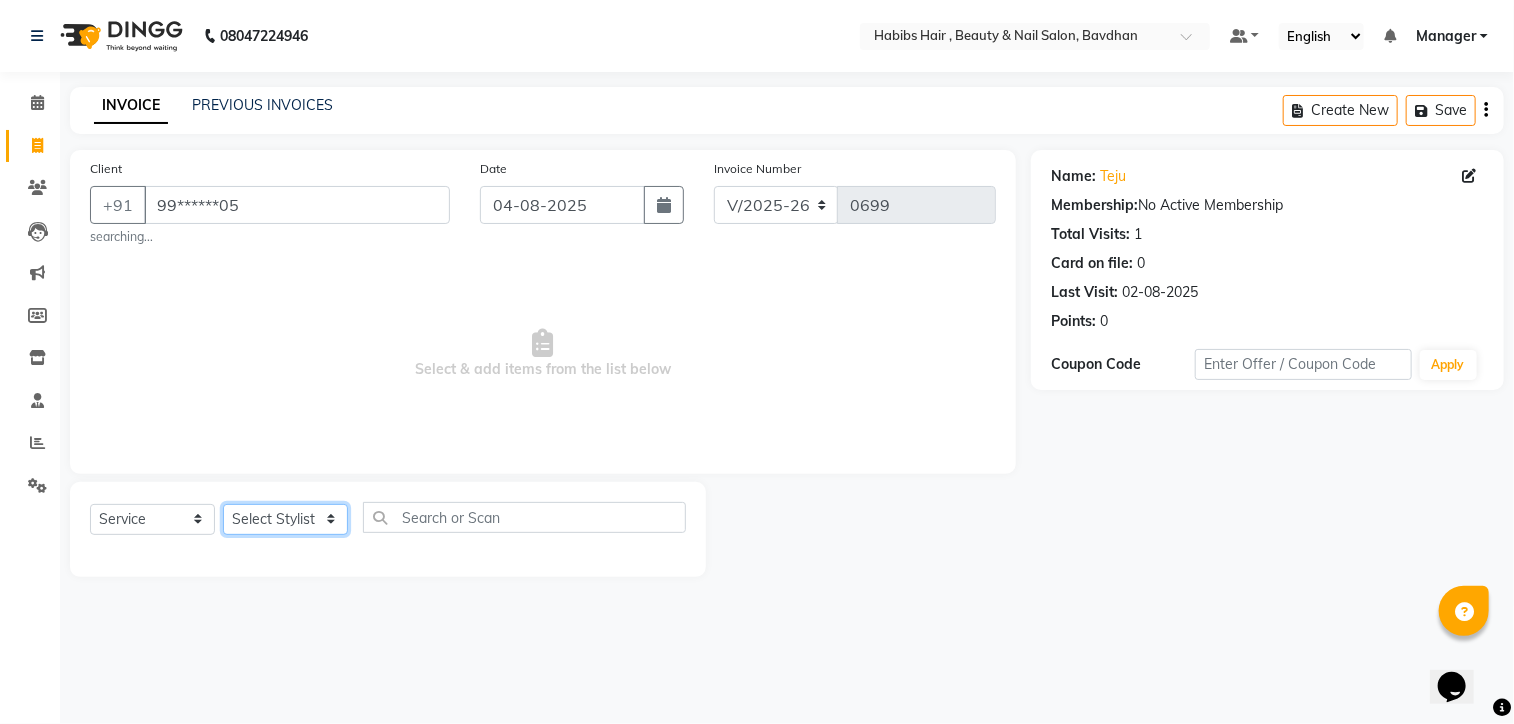 click on "Select Stylist [FIRST] [FIRST] [FIRST] [FIRST]  [FIRST] [FIRST] [FIRST] [FIRST] [FIRST]" 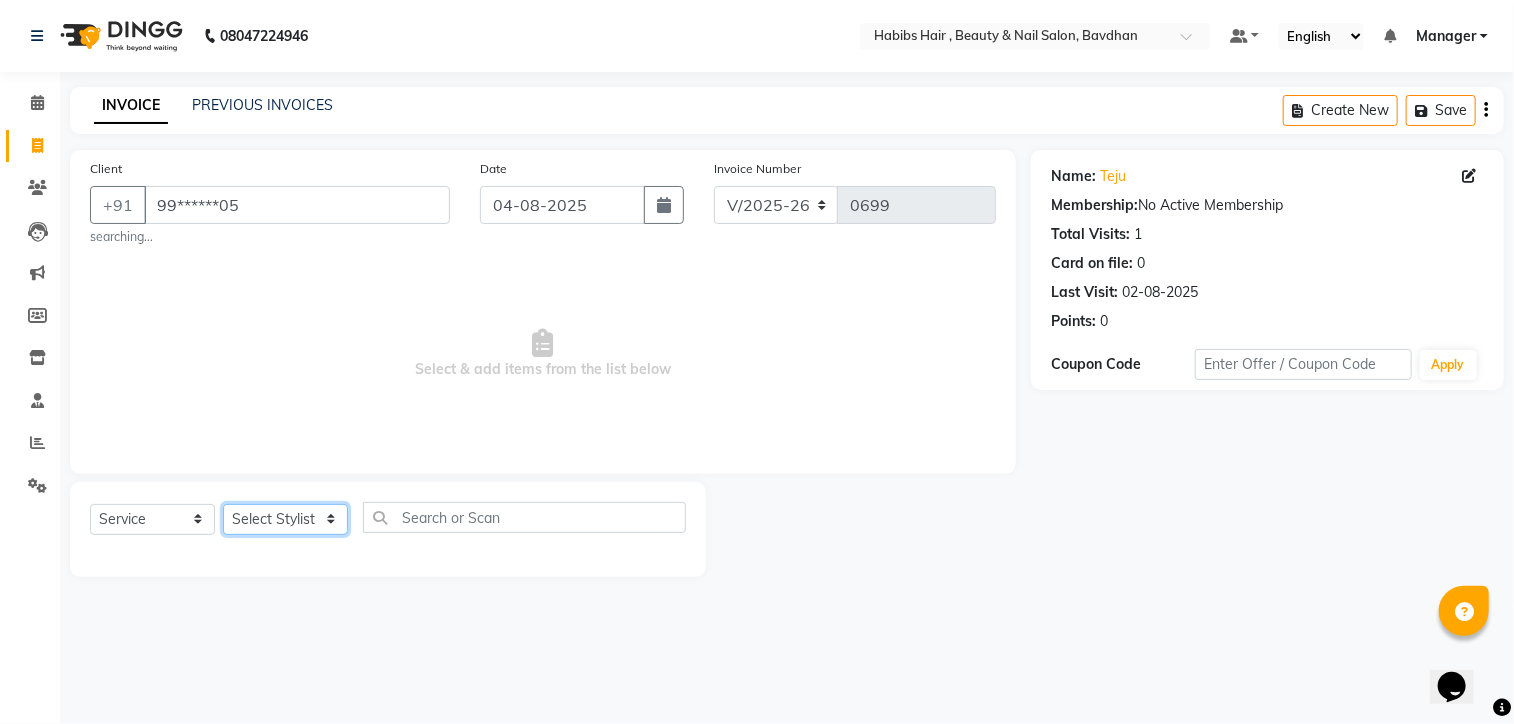 select on "70883" 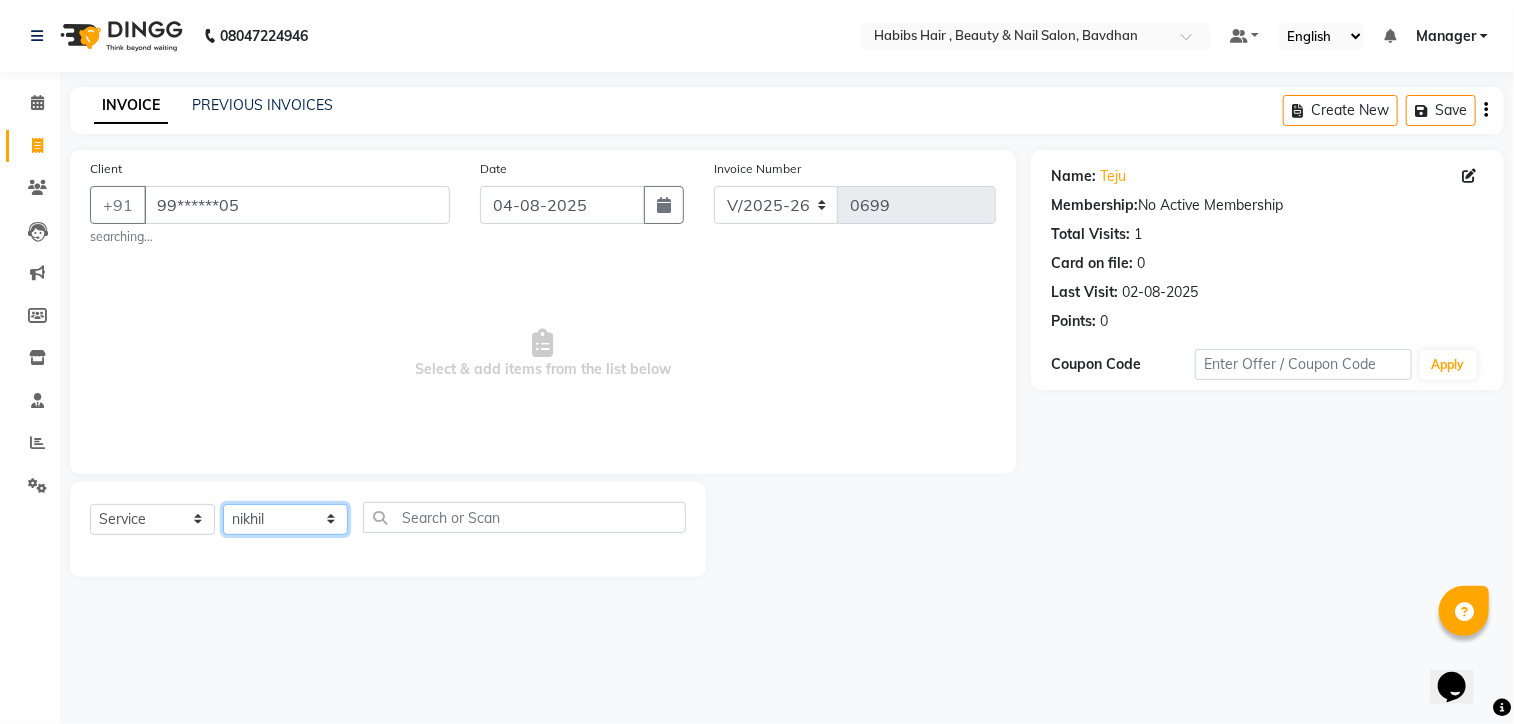click on "Select Stylist [FIRST] [FIRST] [FIRST] [FIRST]  [FIRST] [FIRST] [FIRST] [FIRST] [FIRST]" 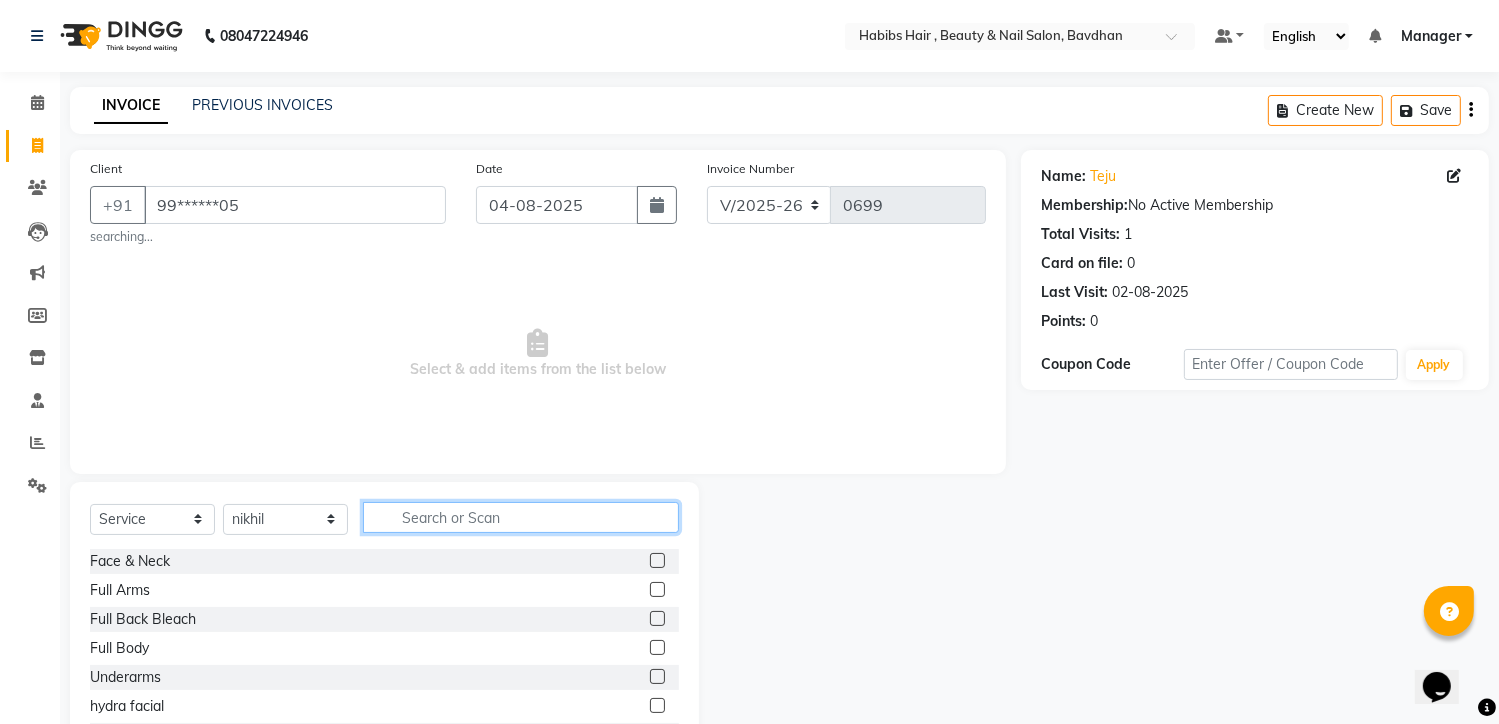click 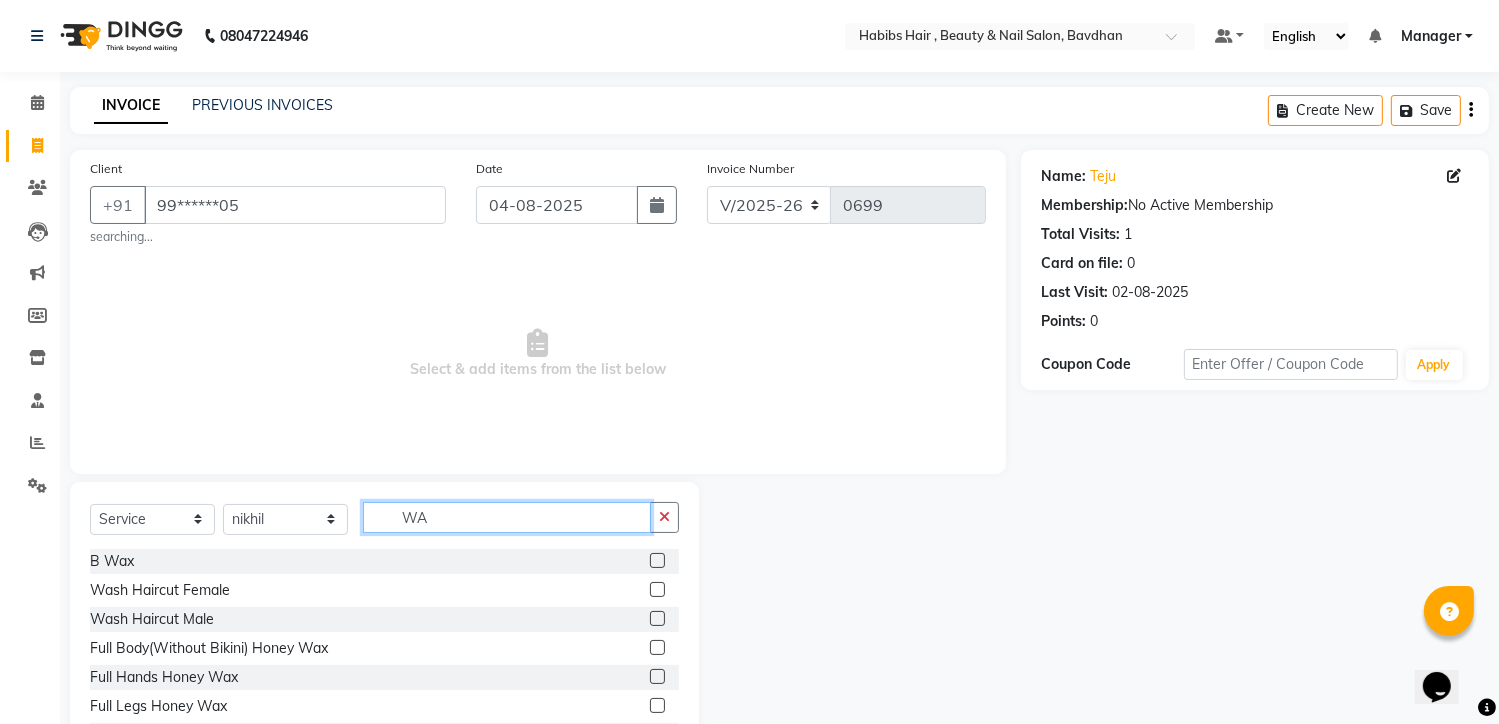 type on "W" 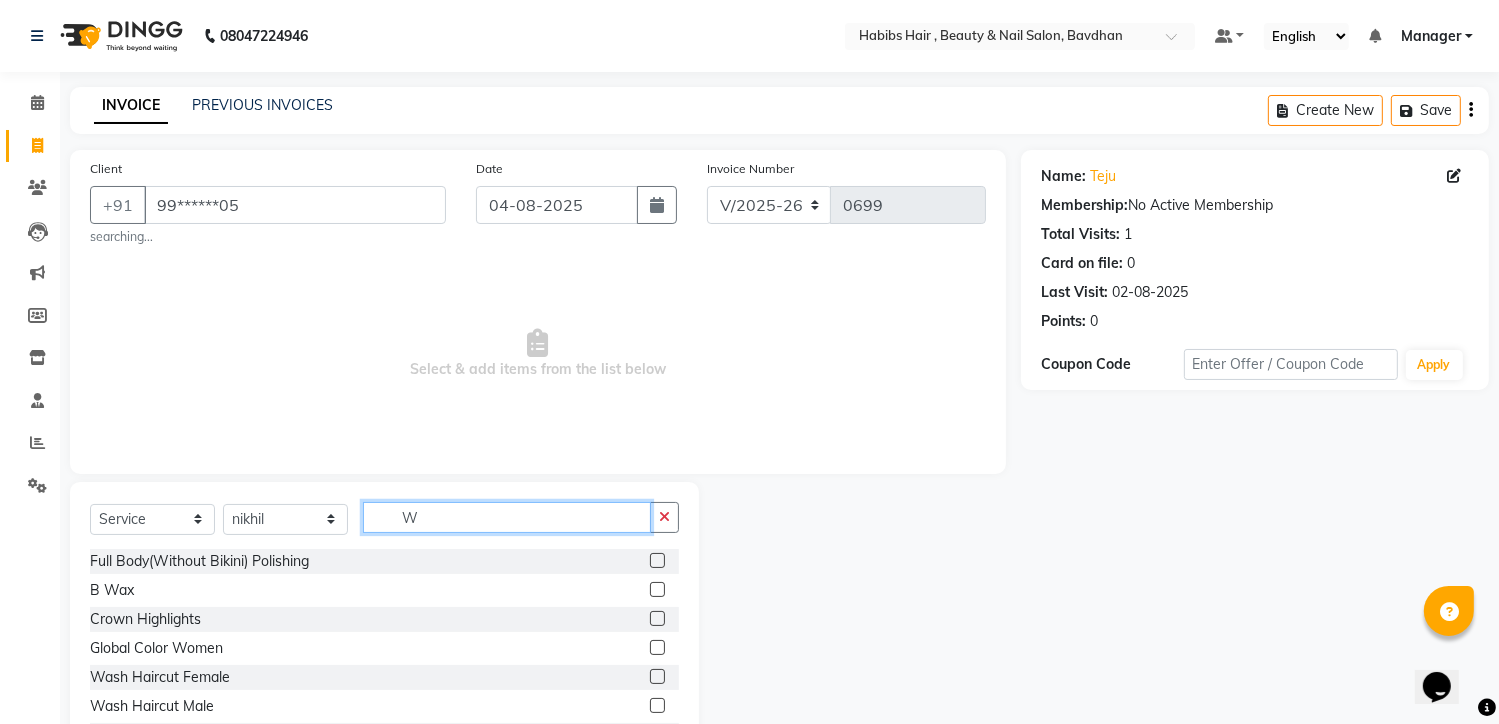 scroll, scrollTop: 174, scrollLeft: 0, axis: vertical 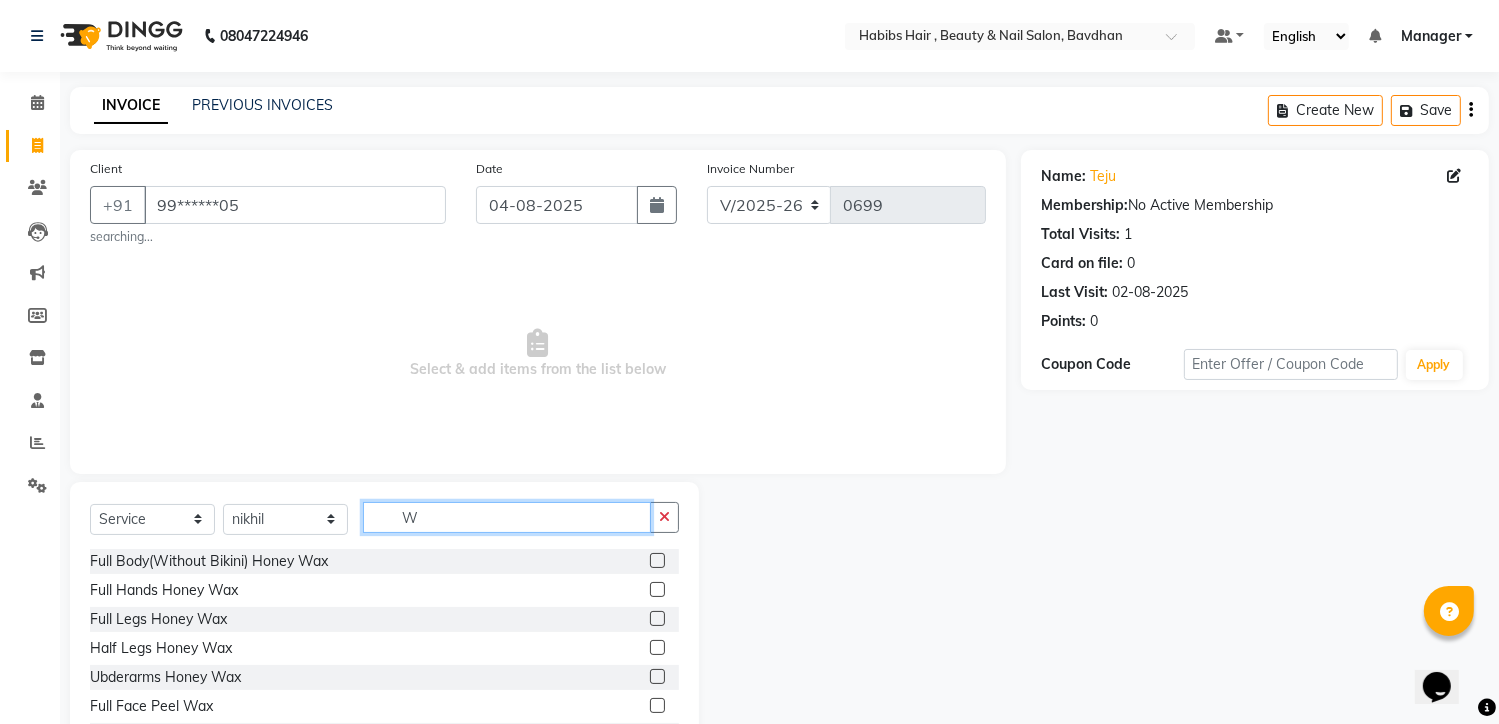 click on "W" 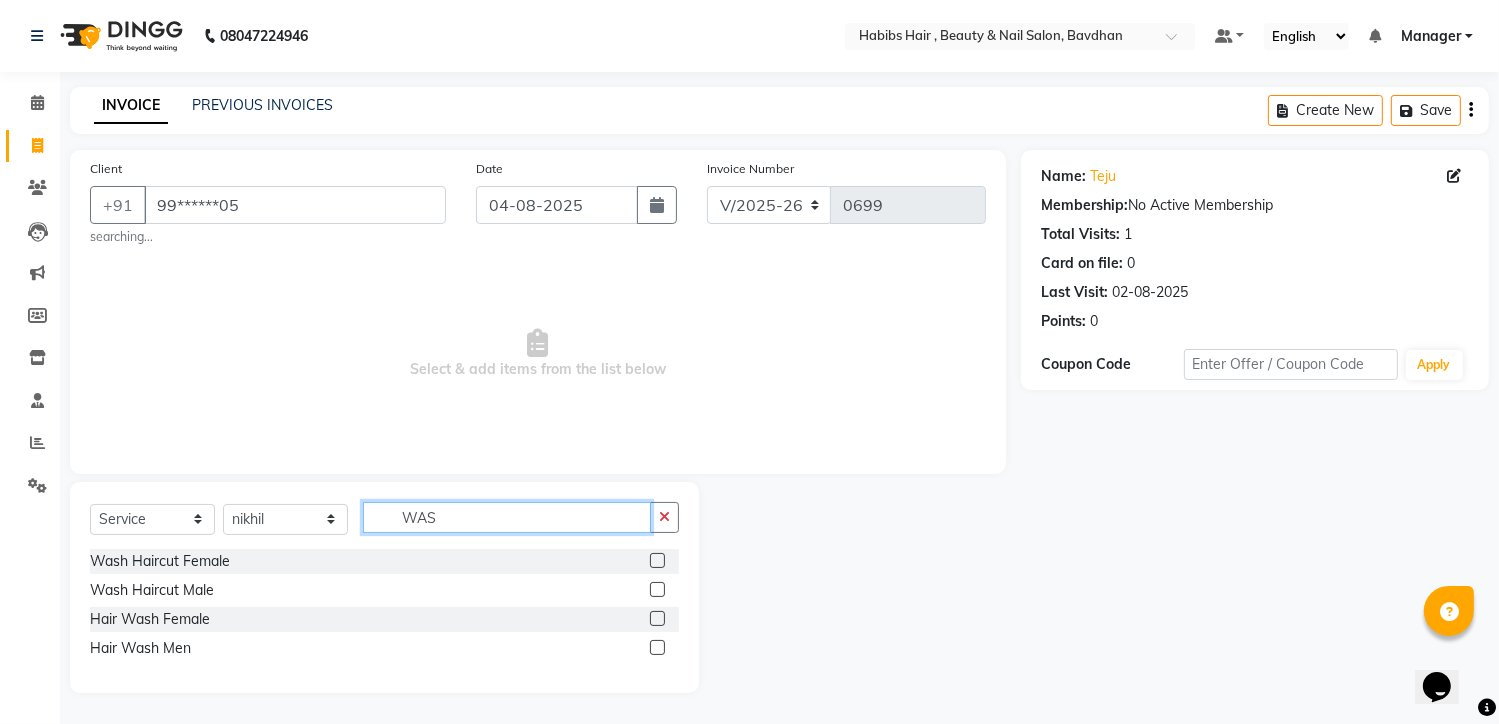 scroll, scrollTop: 0, scrollLeft: 0, axis: both 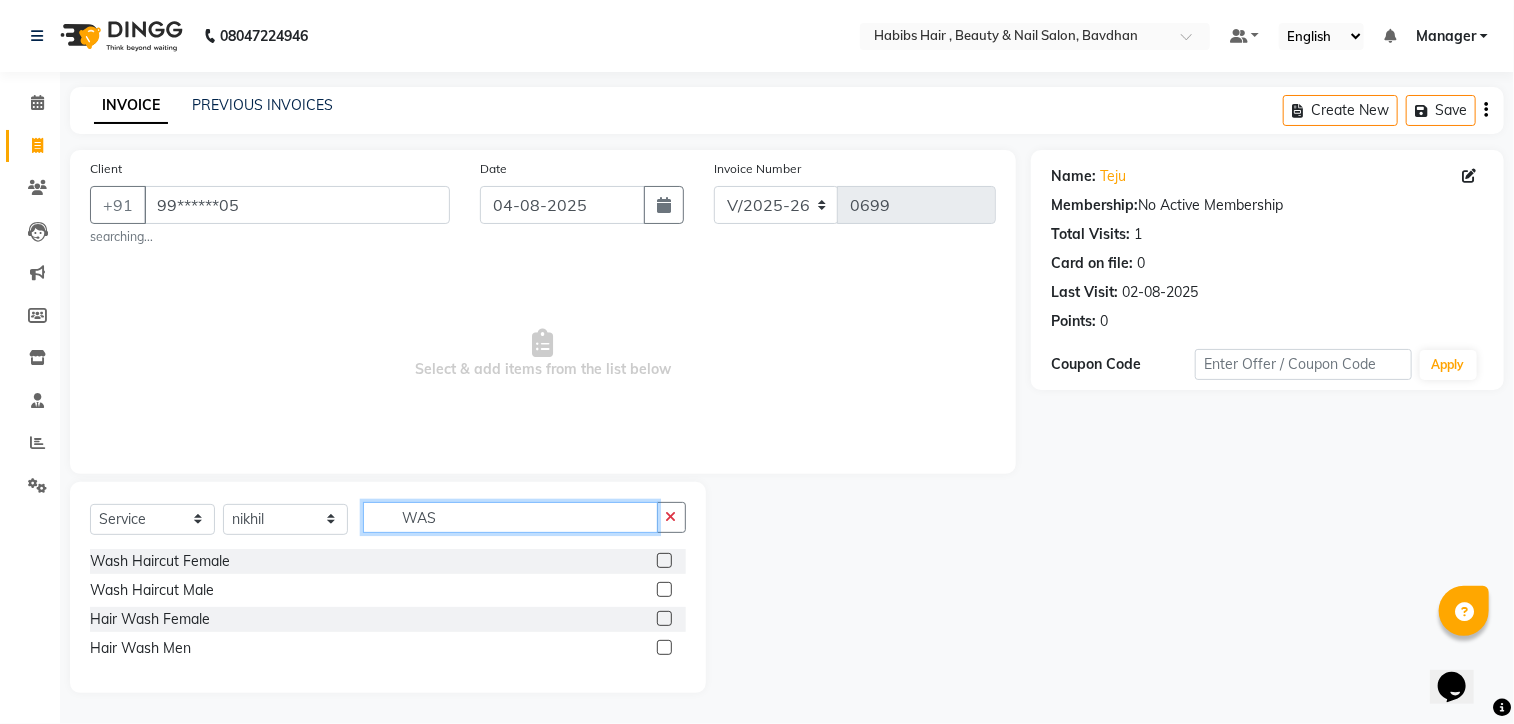 type on "WAS" 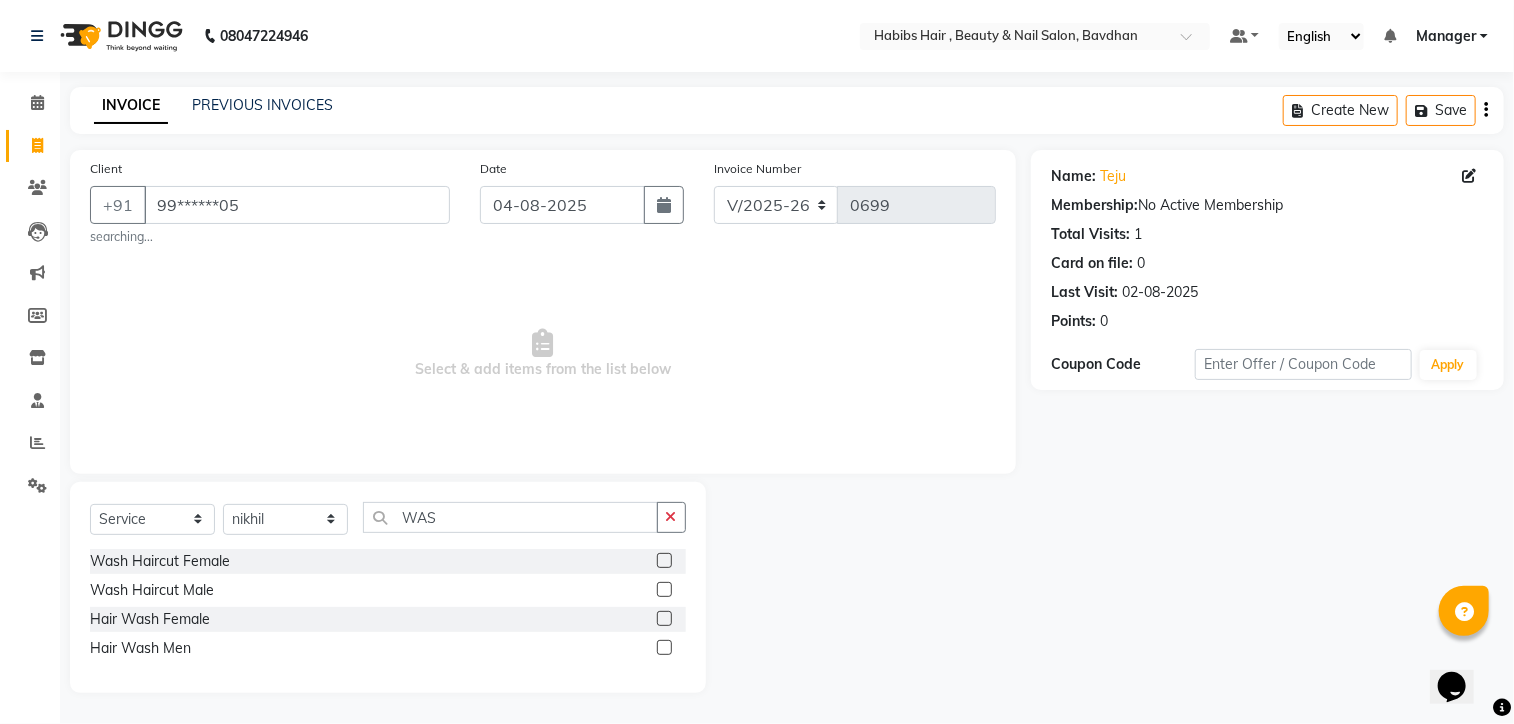 click 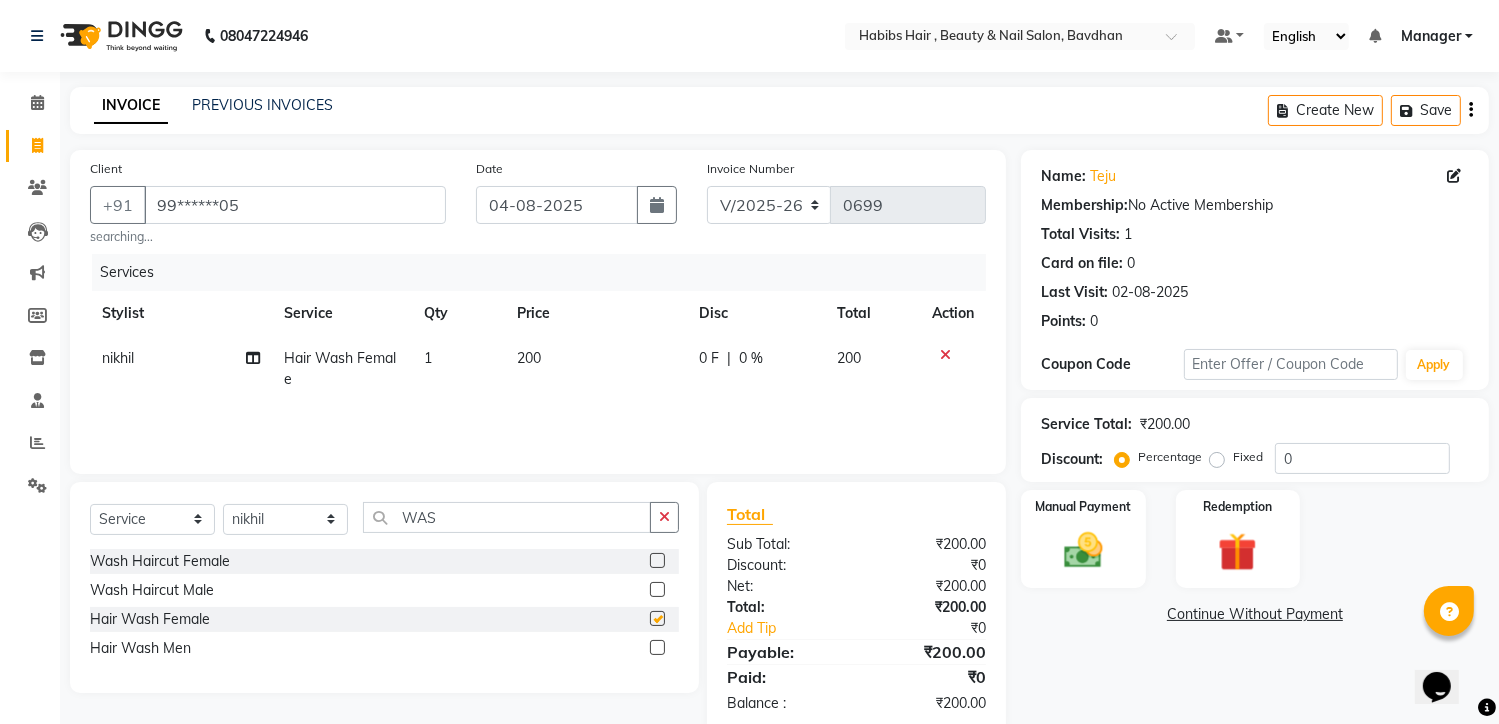 checkbox on "false" 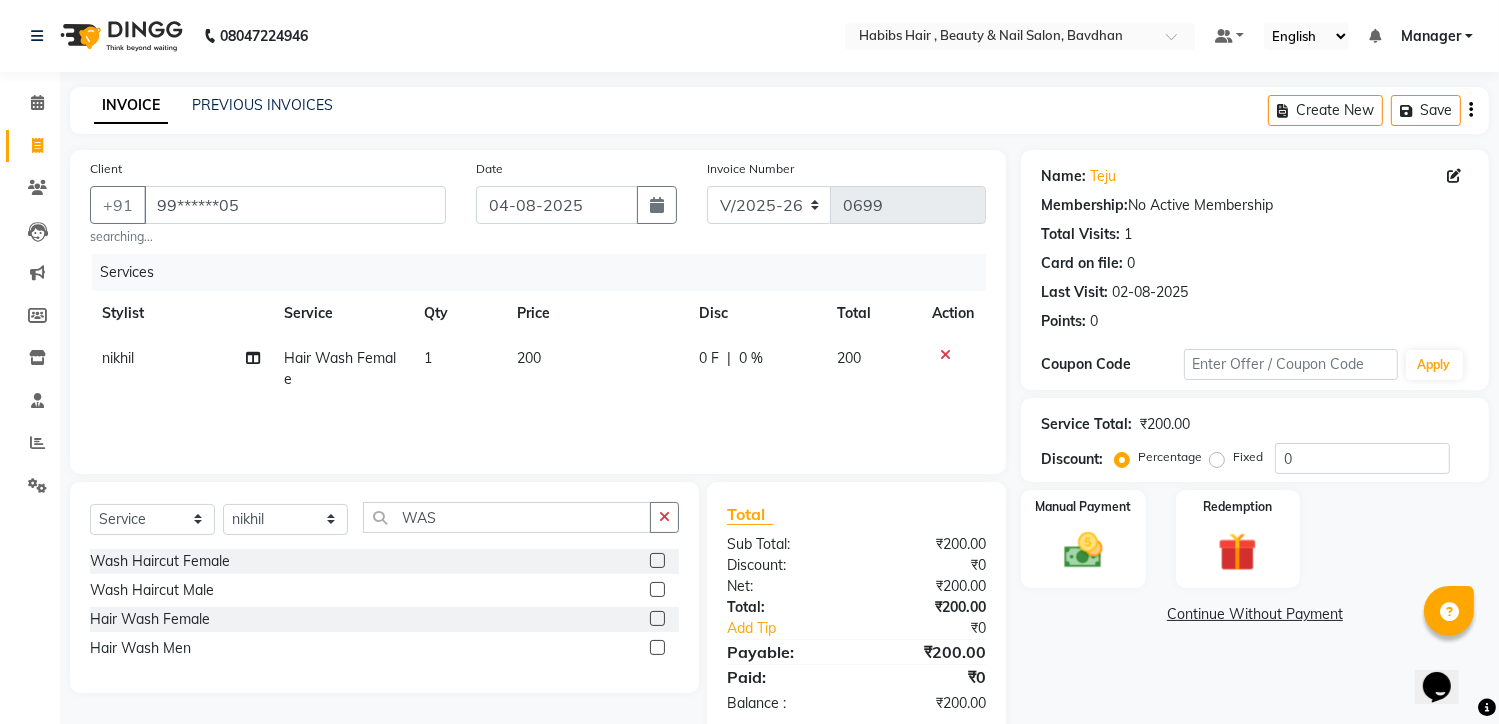 click on "200" 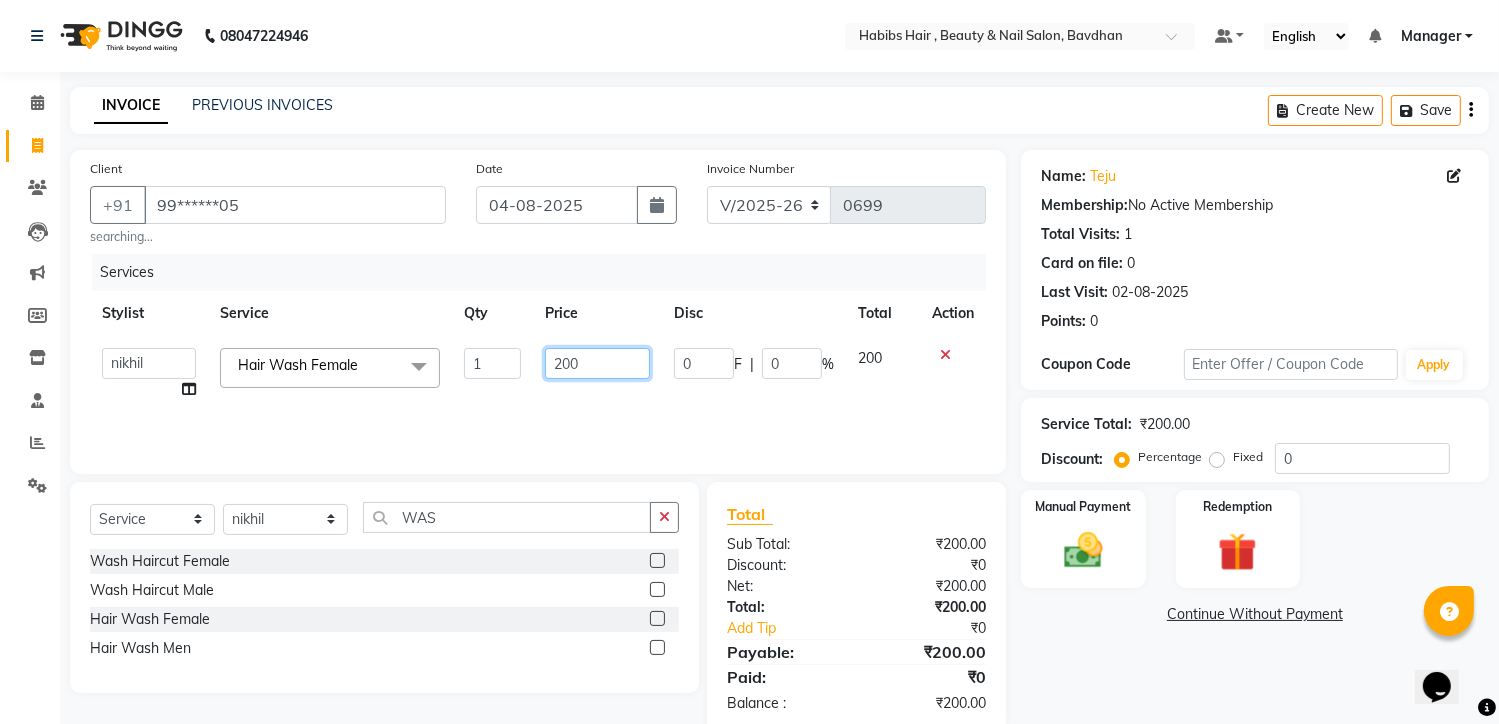 click on "200" 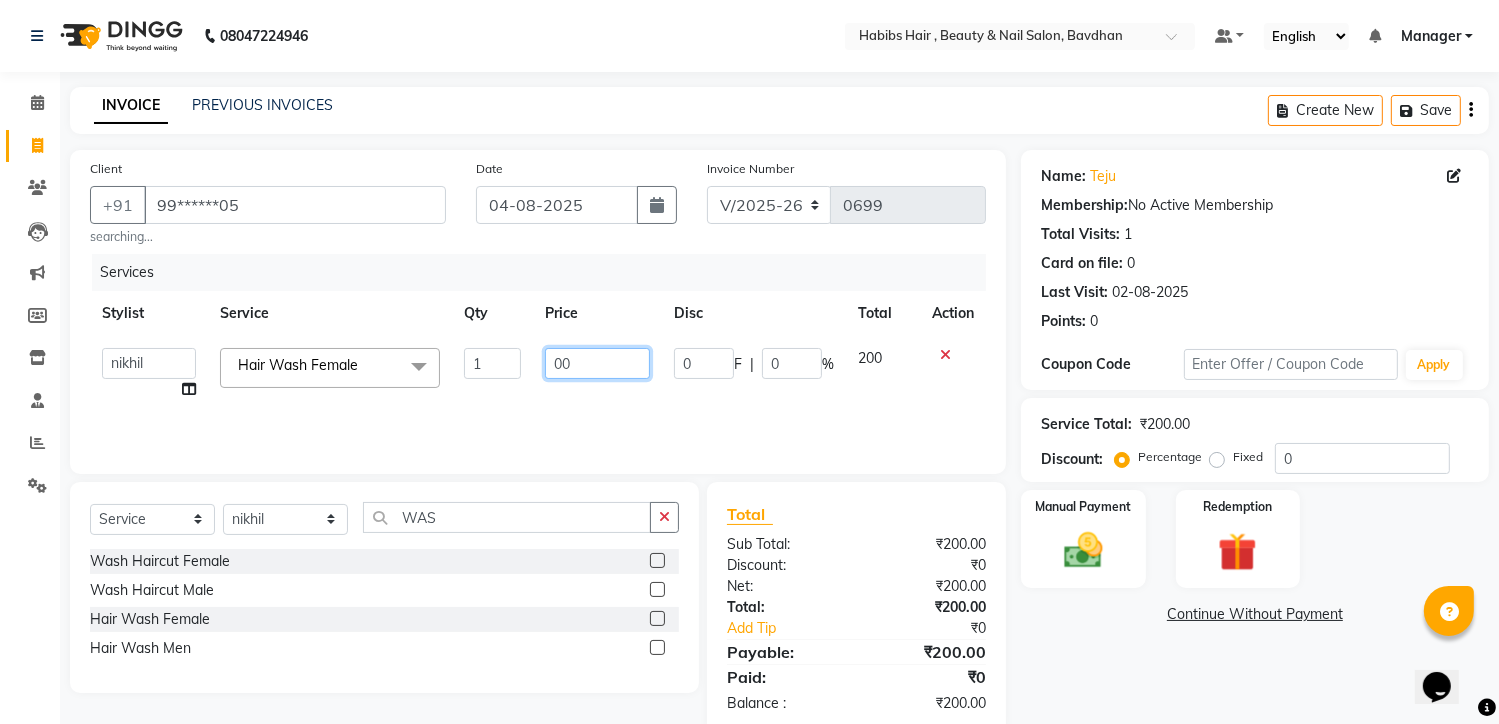 type on "600" 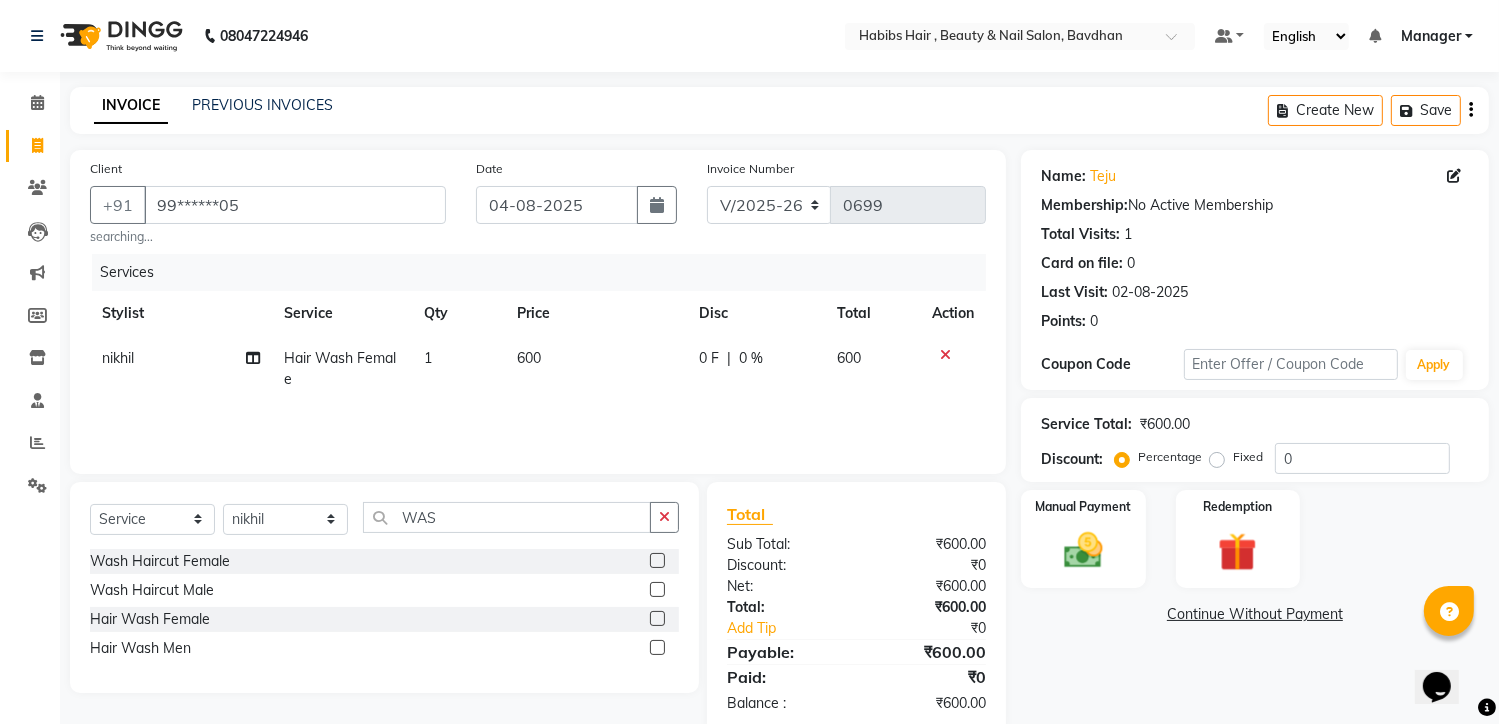 click on "0 F | 0 %" 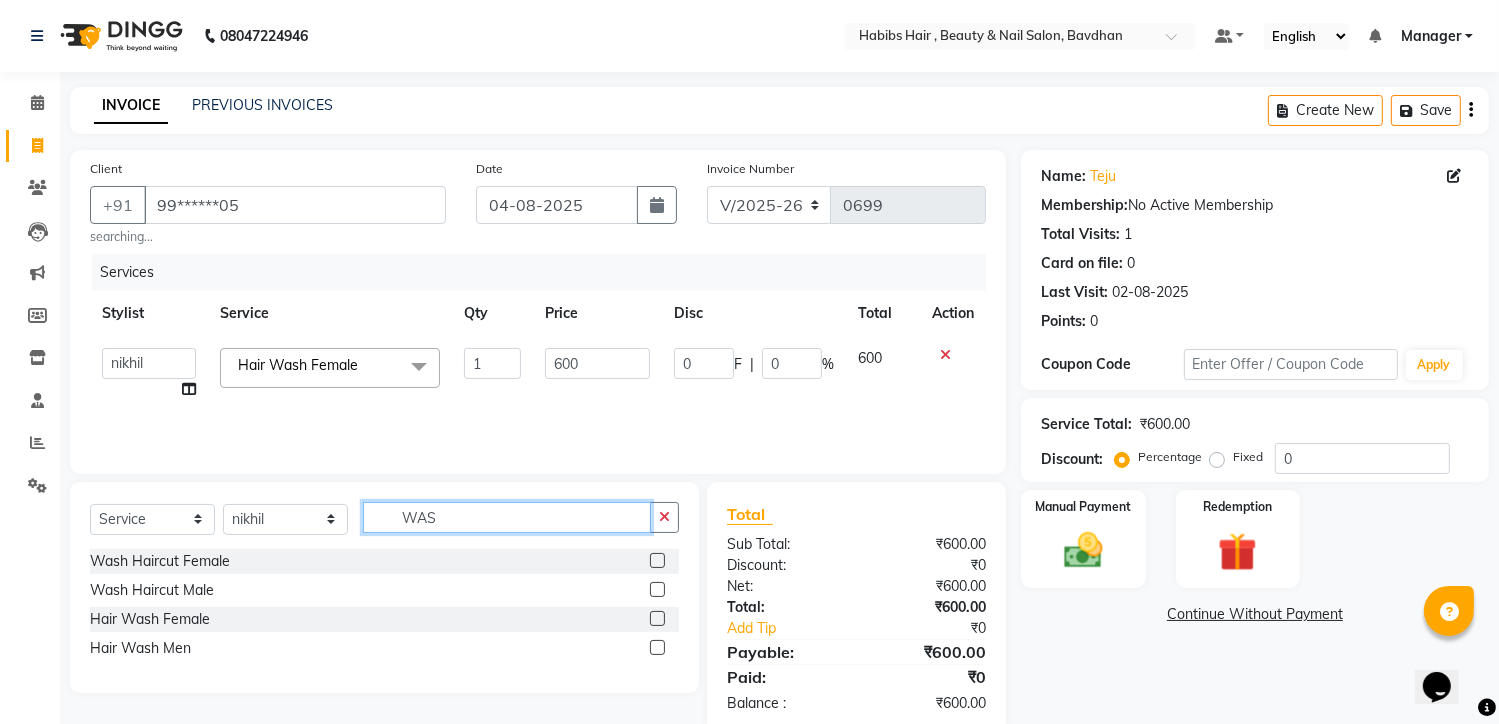 click on "WAS" 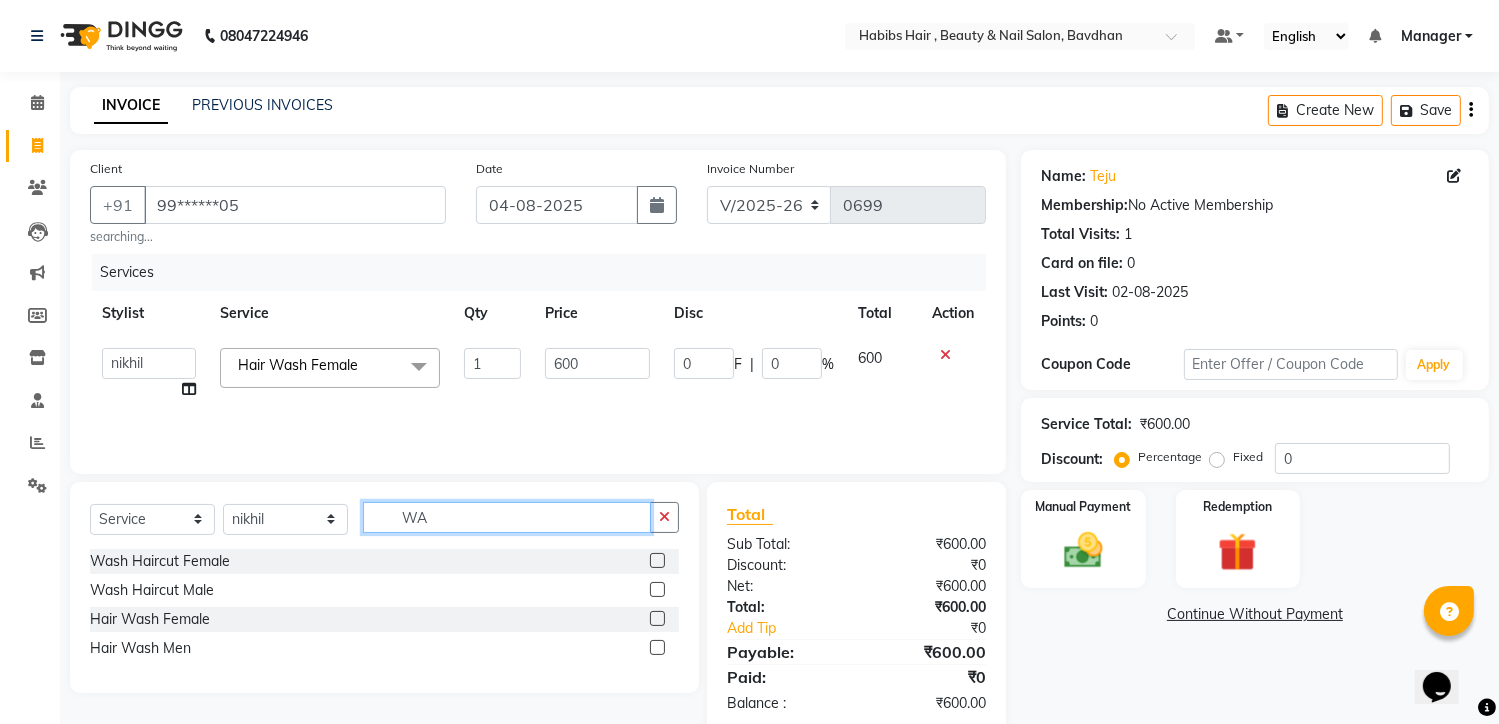 type on "W" 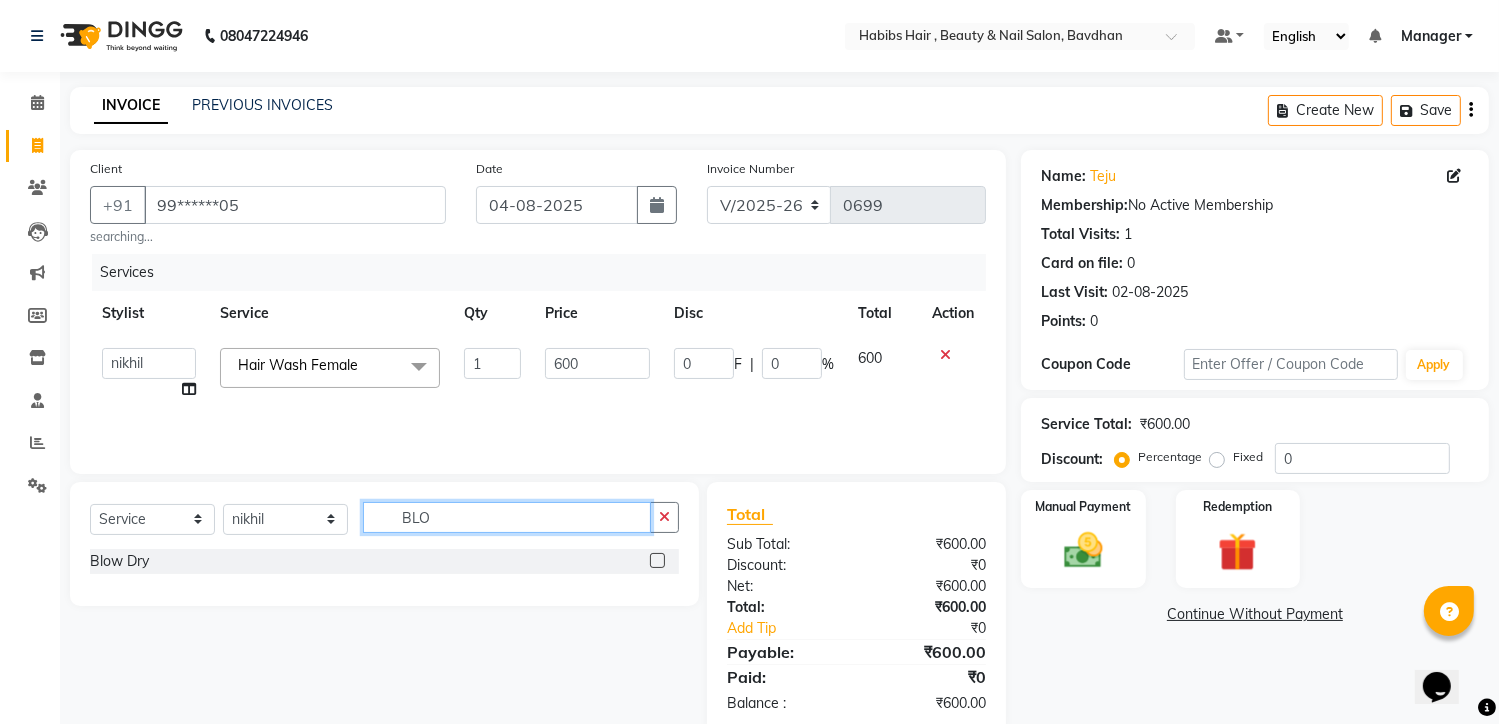 type on "BLO" 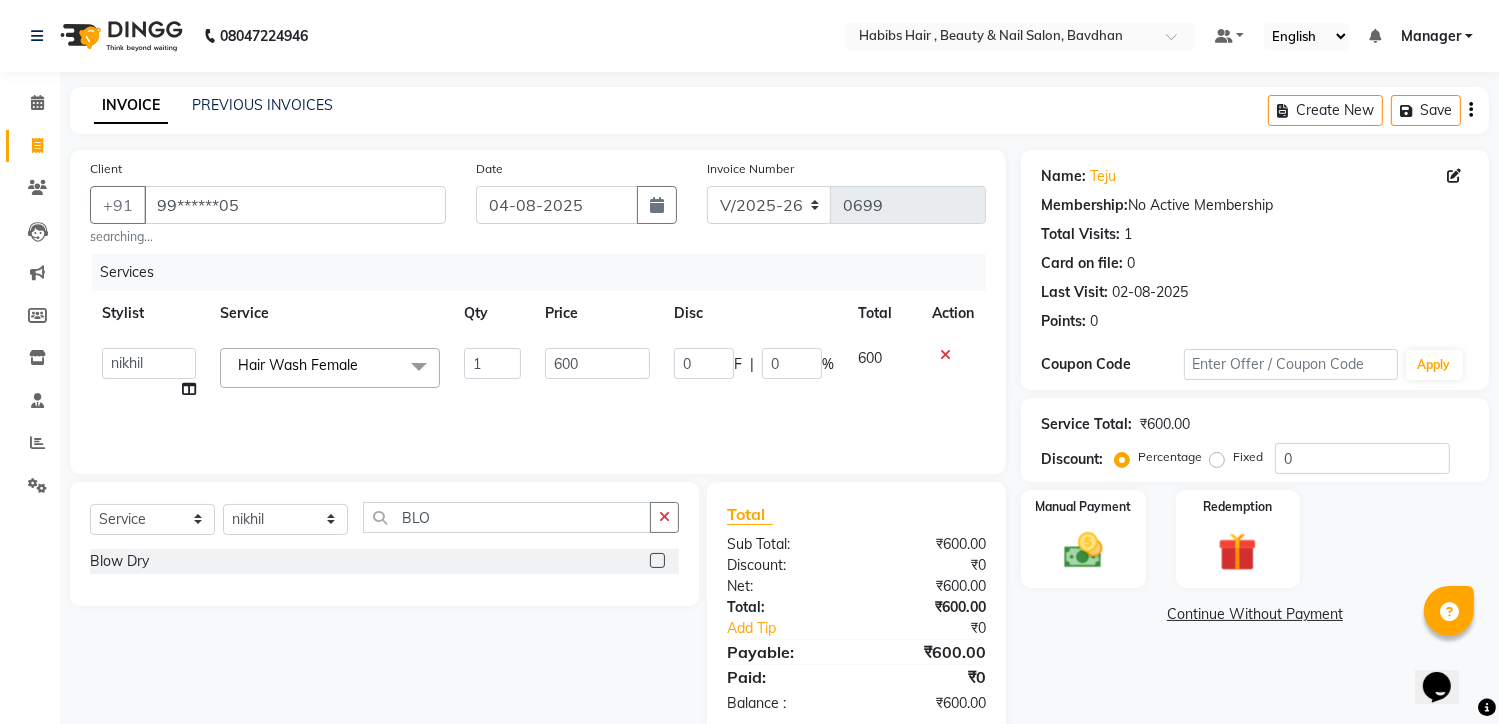 click 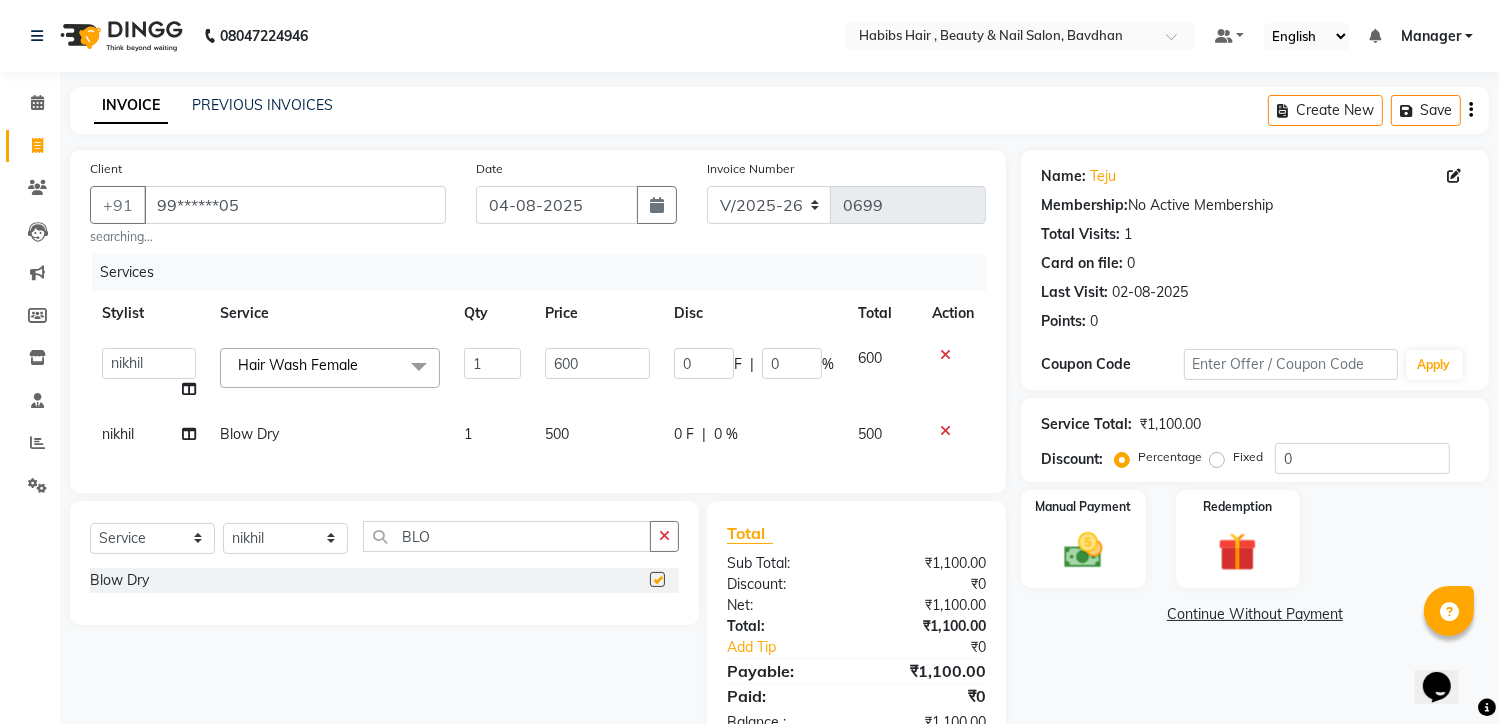 checkbox on "false" 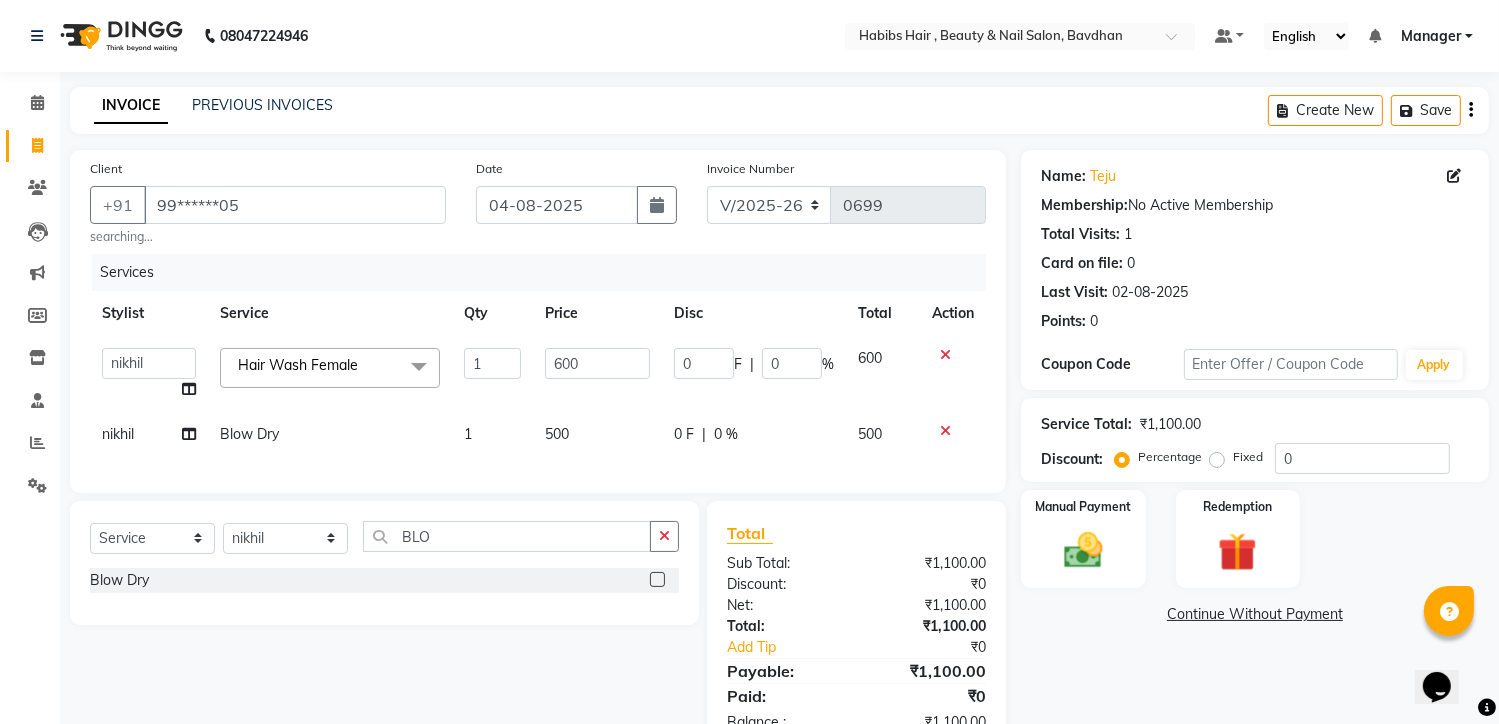 click on "500" 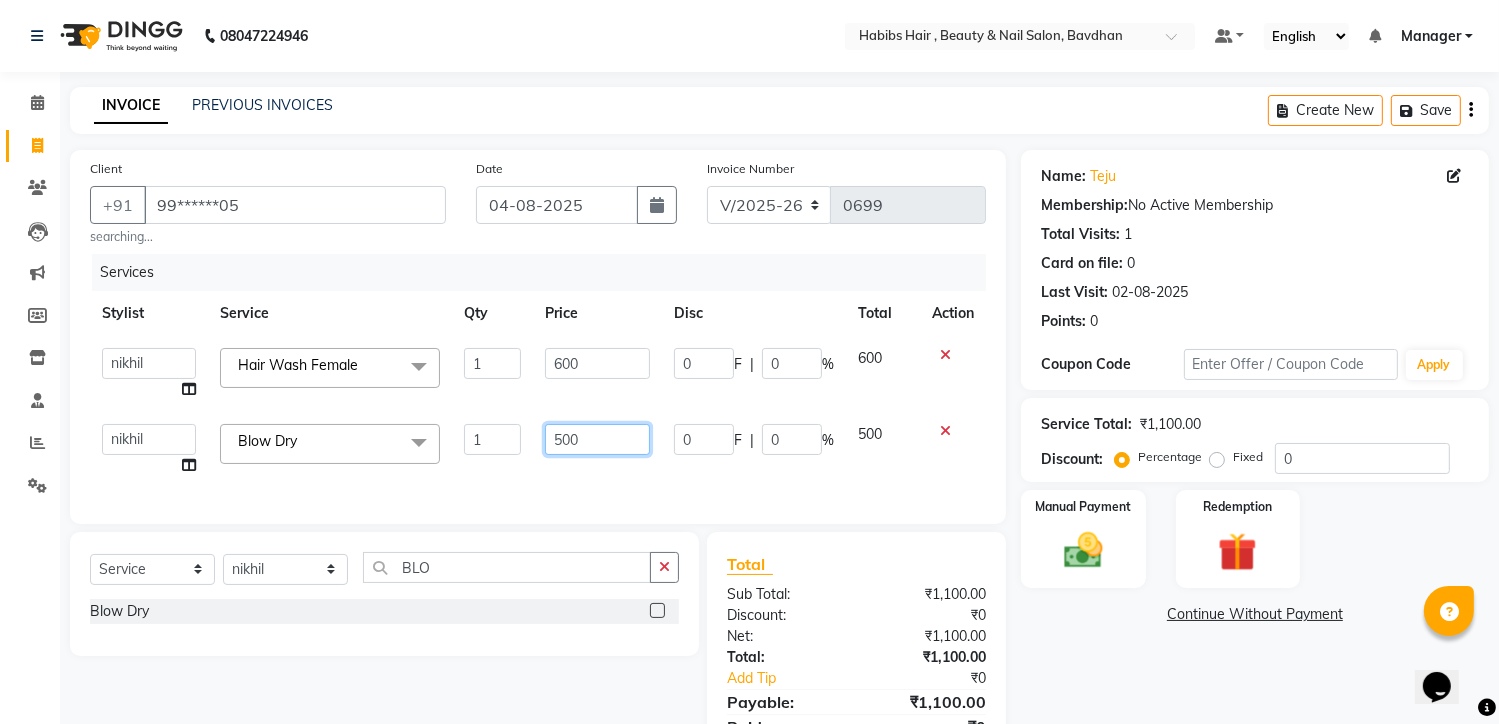 click on "500" 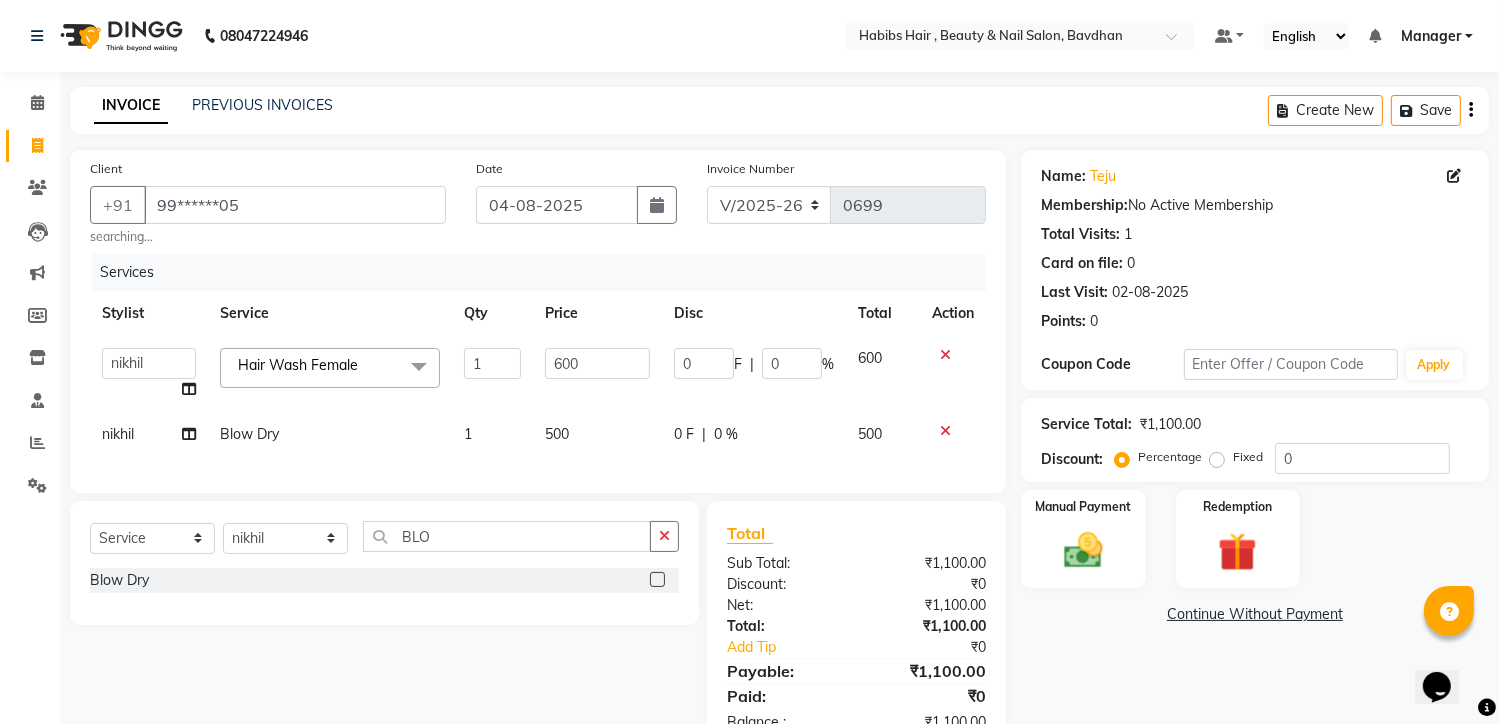 click 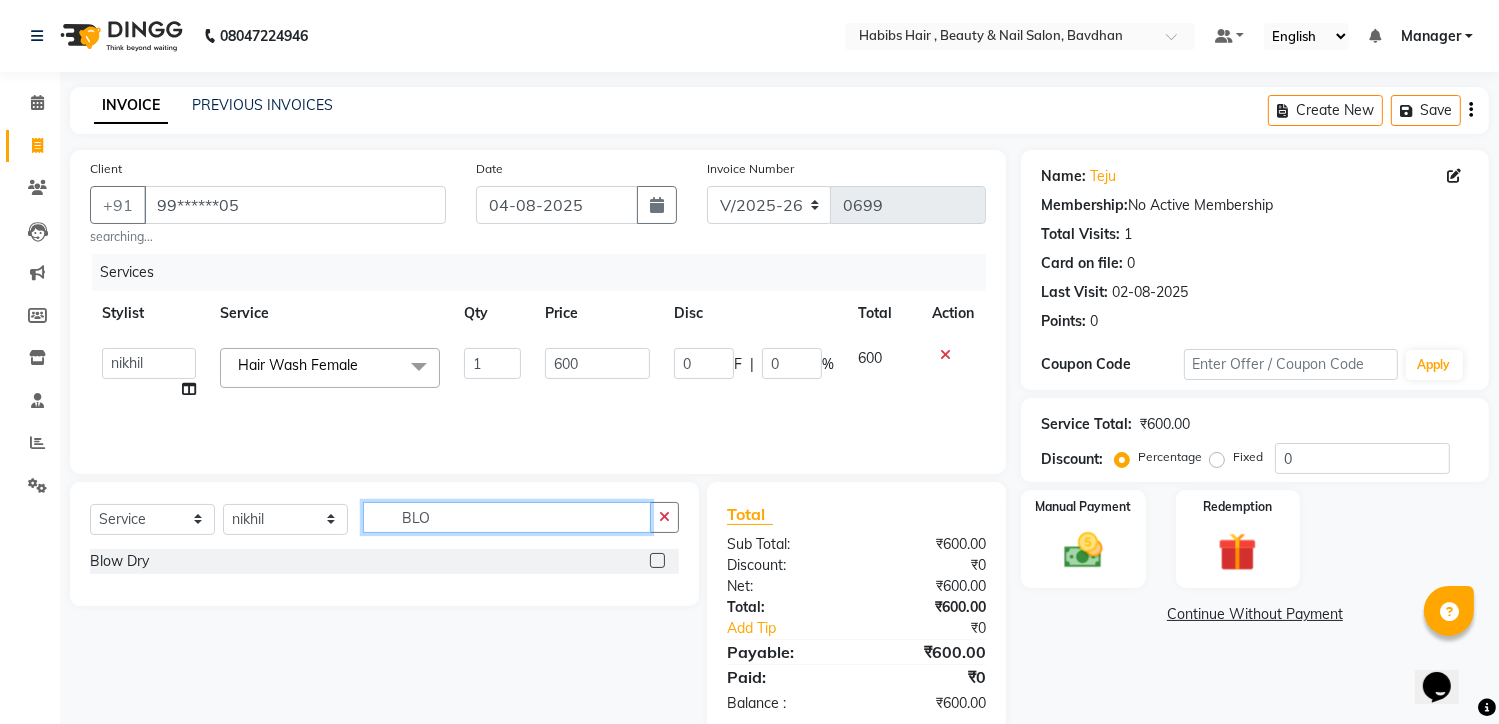 click on "BLO" 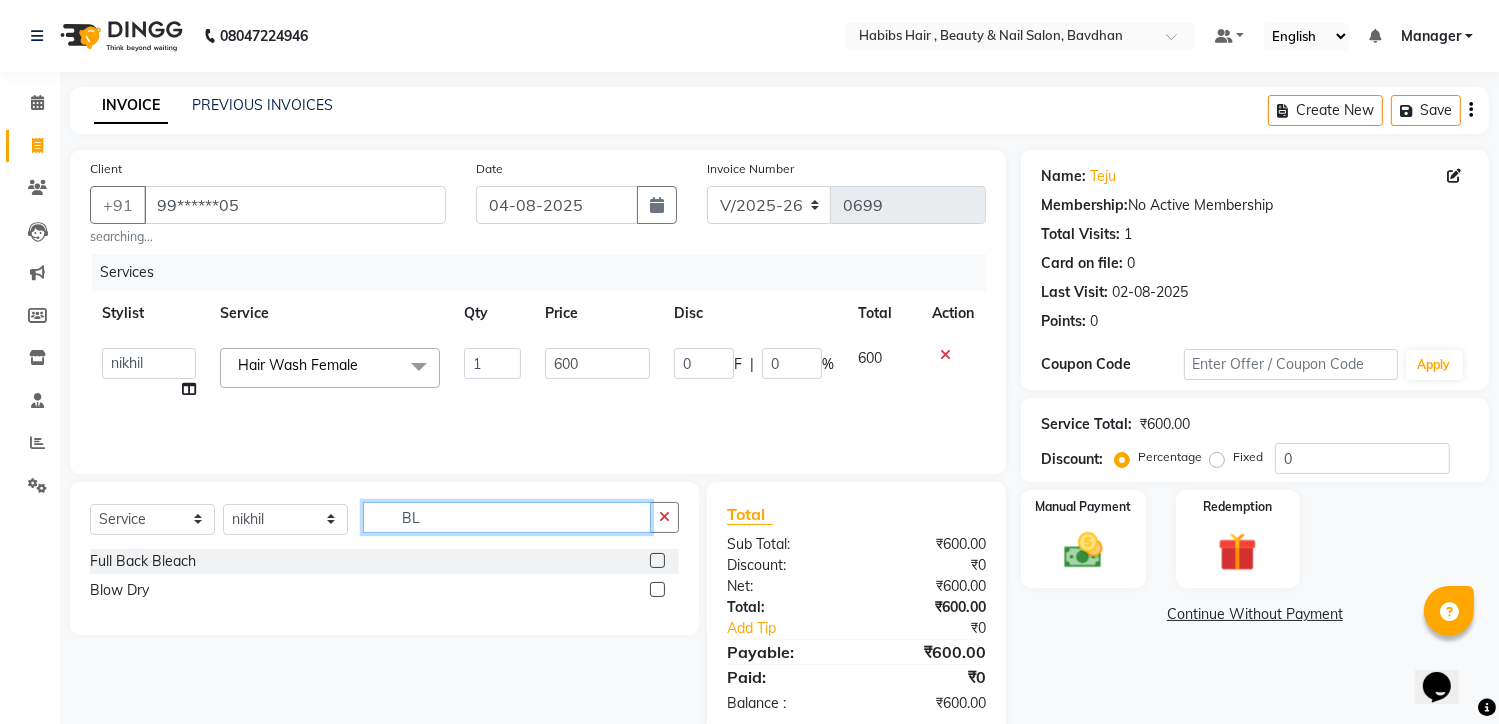 type on "B" 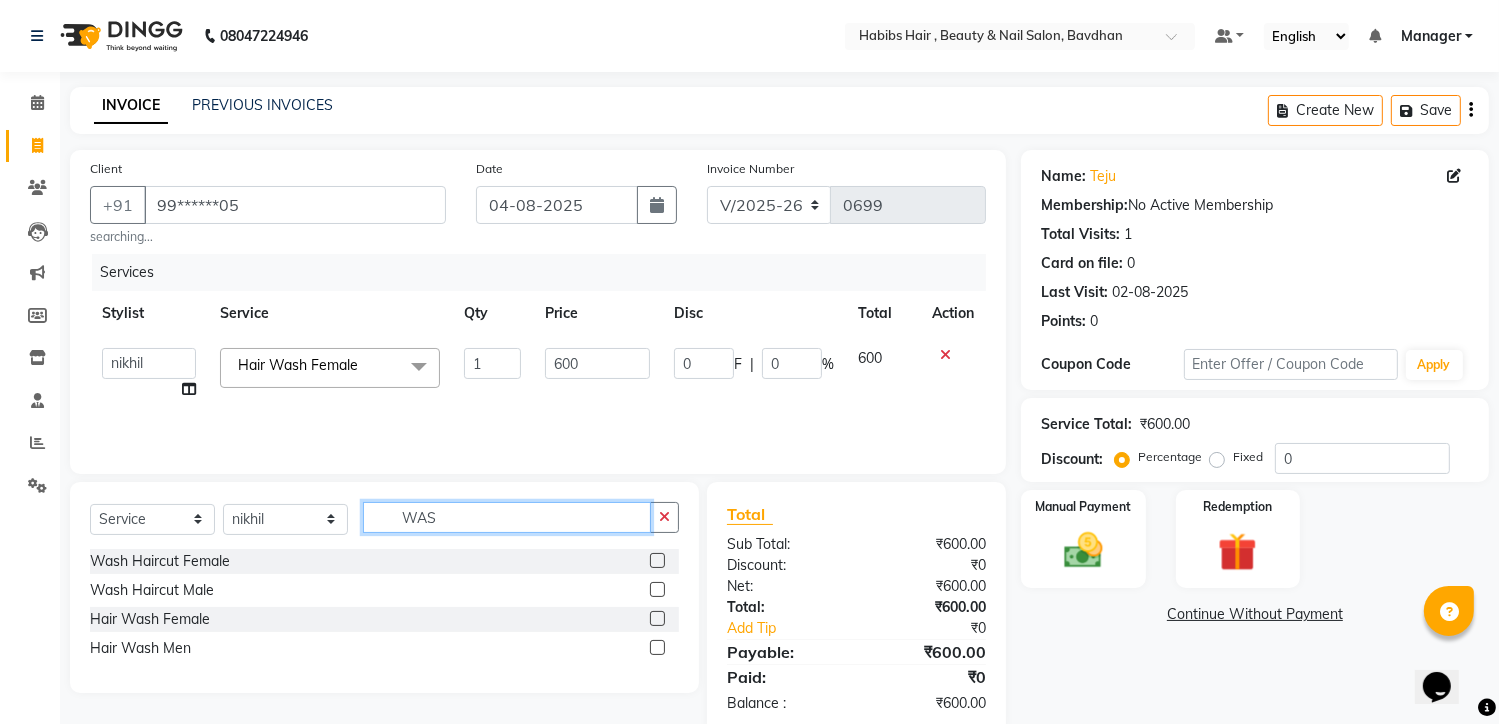 type on "WAS" 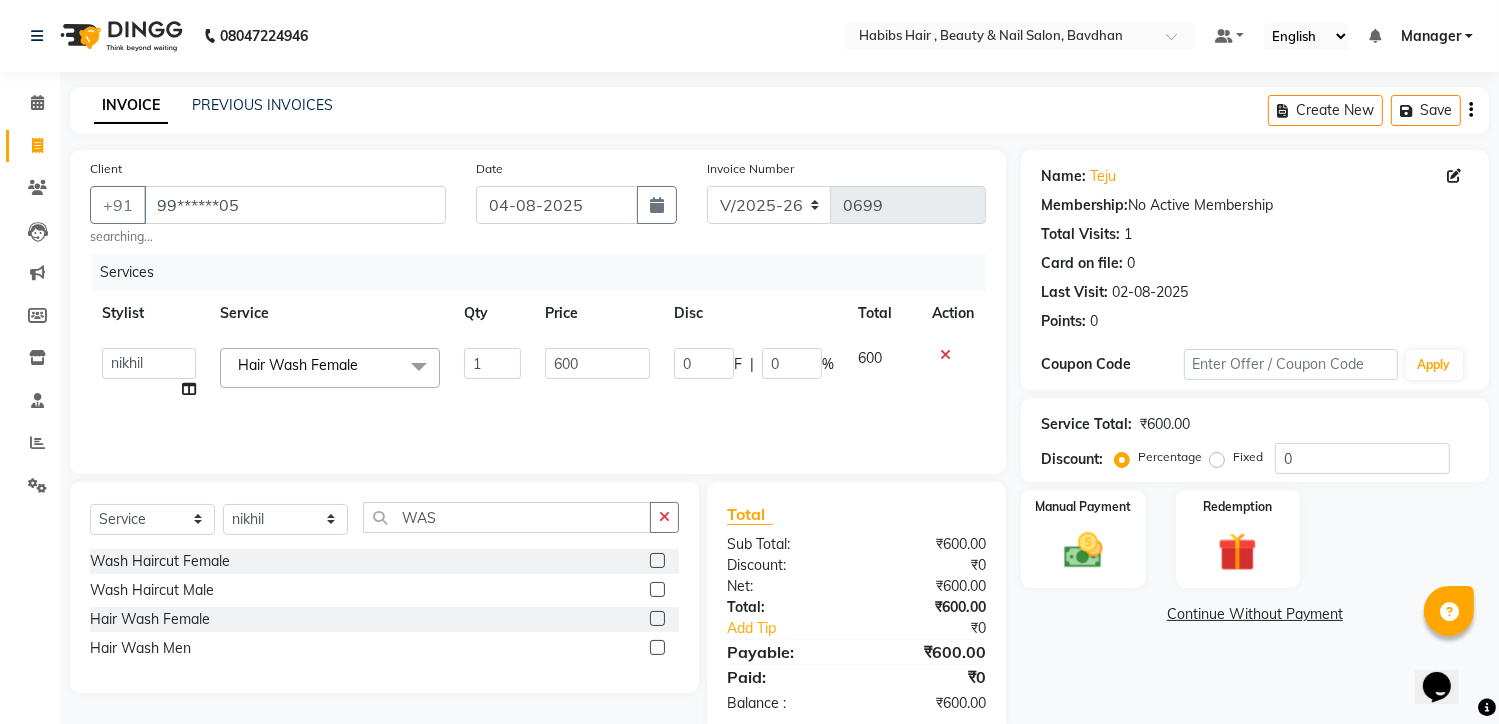 click 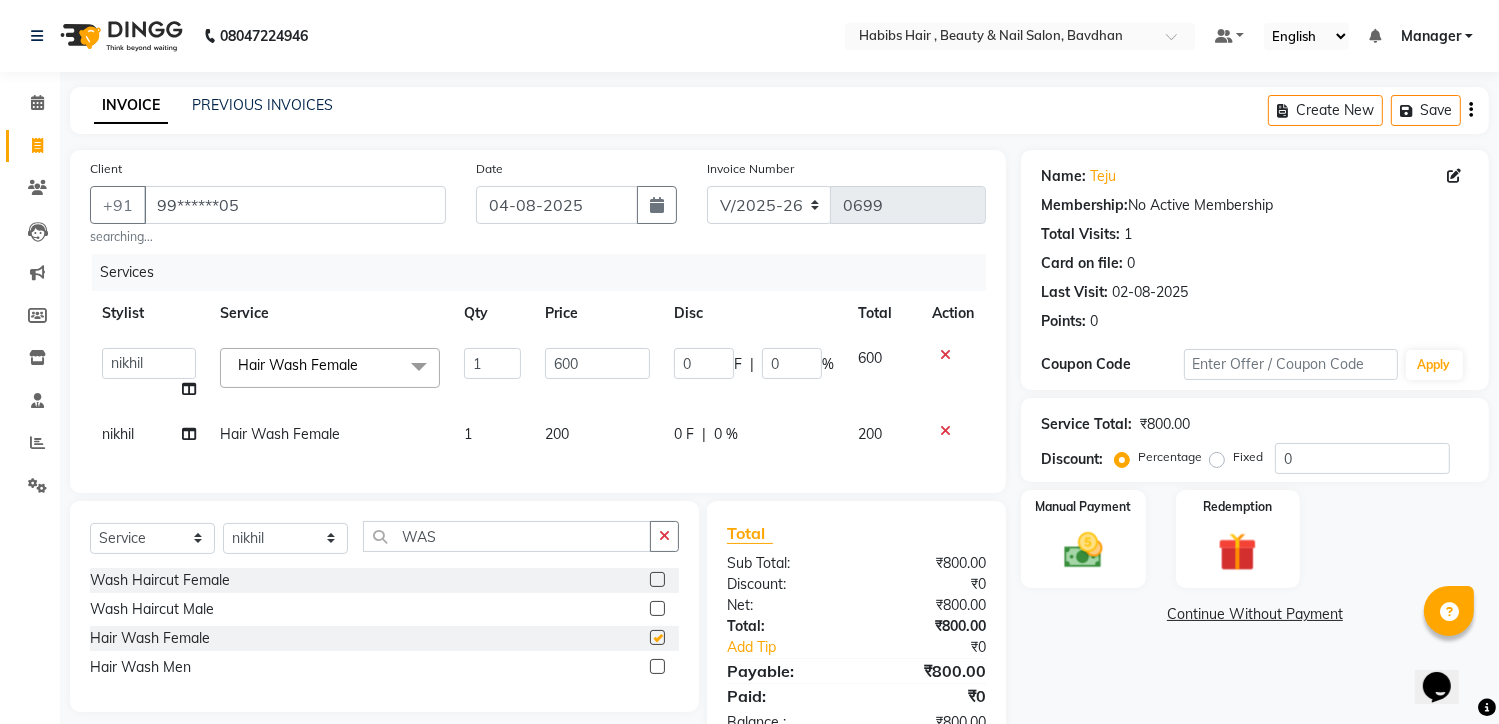 checkbox on "false" 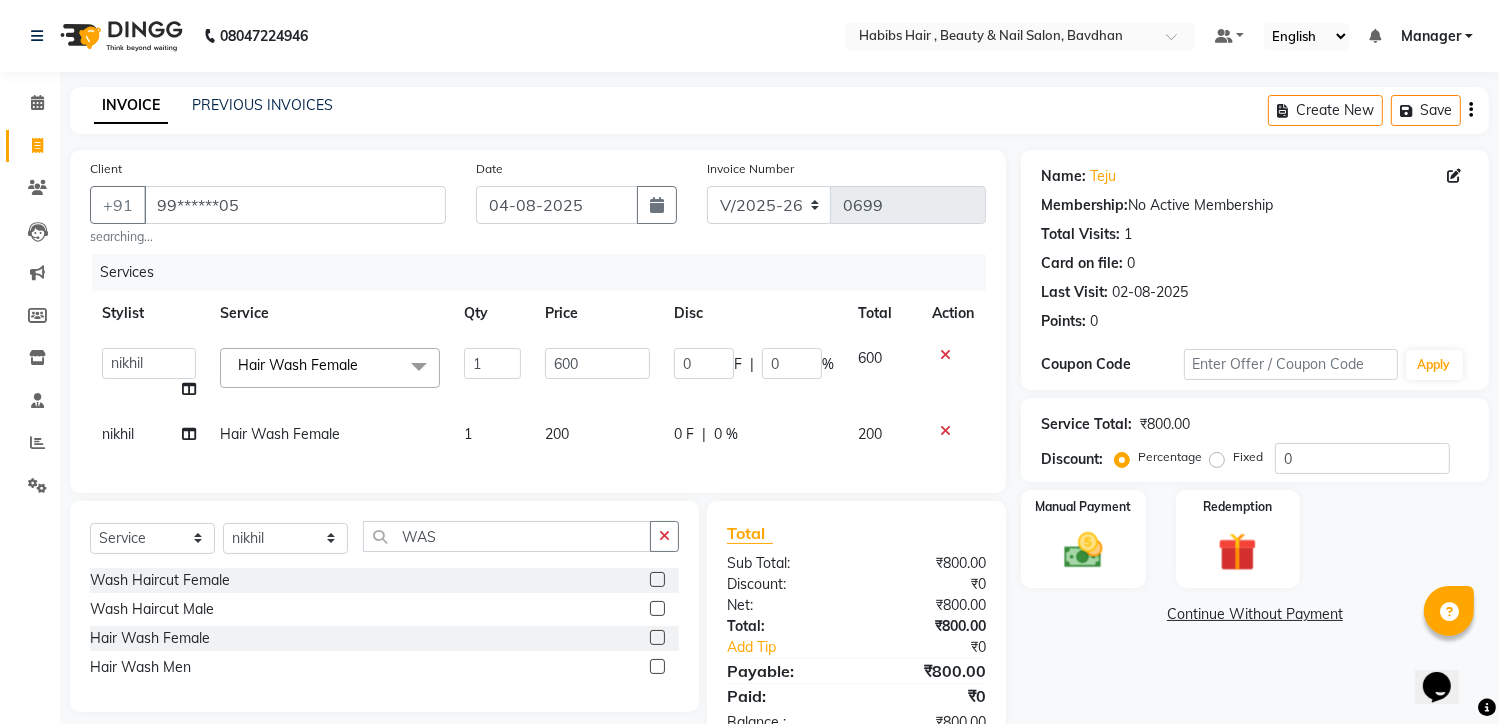 click on "200" 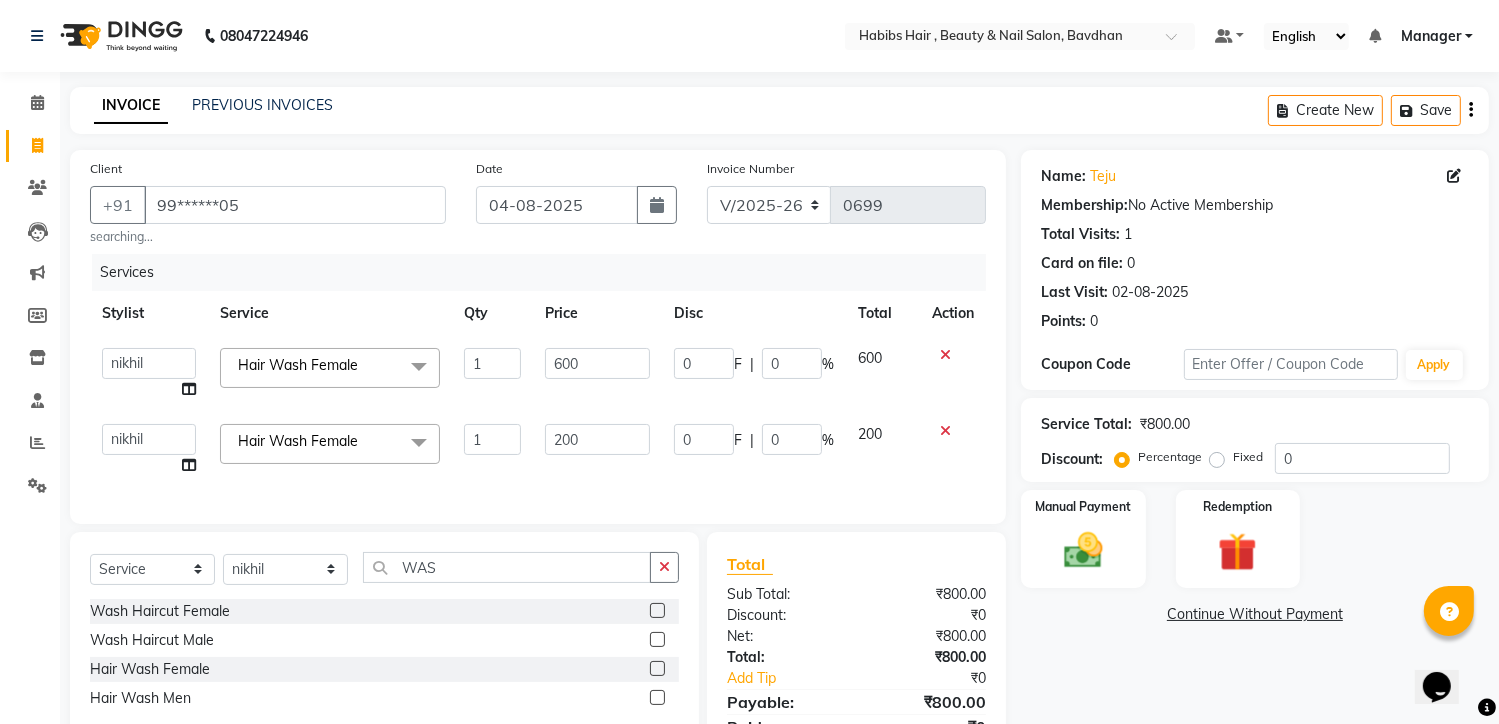 click on "200" 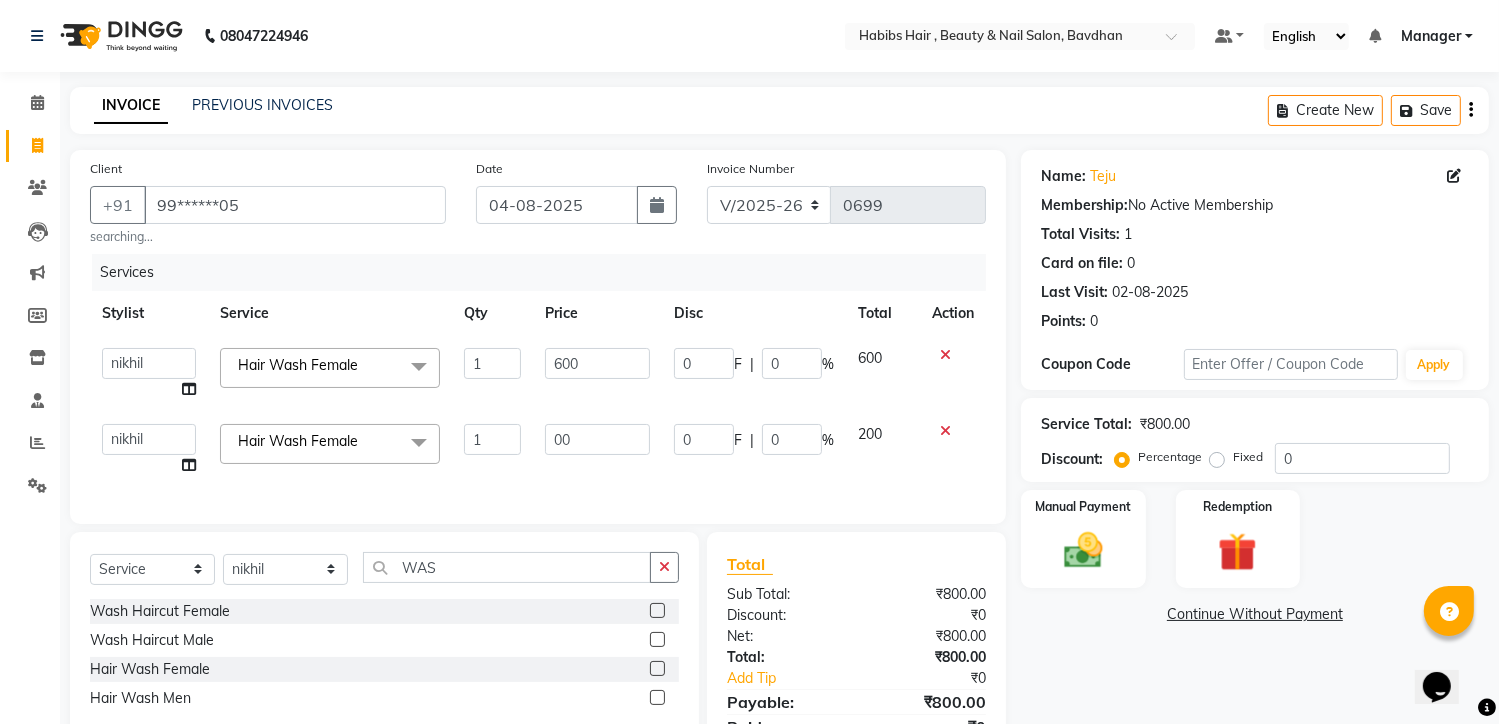 type on "600" 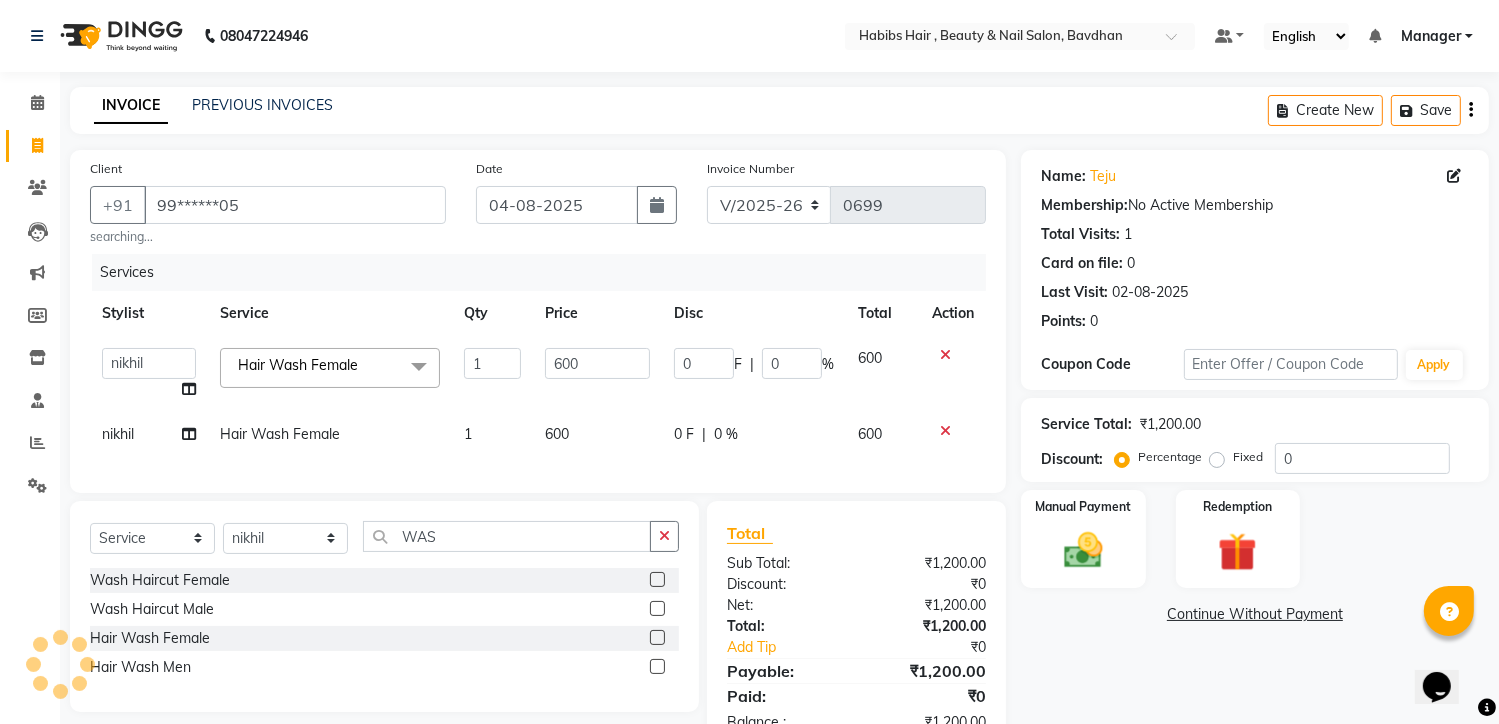 click on "Services Stylist Service Qty Price Disc Total Action  [FIRST]   [FIRST]   [FIRST]   [FIRST]    [FIRST]   [FIRST]   [FIRST]   [FIRST]   [FIRST]  Hair Wash Female  x Face & Neck Full Arms Full Back Bleach Full Body Underarms hydra facial HAIR CUT +BEARD HAIR CUT D TAN FACE D TAN NECK D TAN HAND D TAN FEET Full Body(Without Bikini) Polishing B Wax Upperlips Brazilian Keratin Smoothening Straightening Anti-Tan Cleanup Basic Clean Up O3+ Cleanup Saree Draping Cheryals Luxuzry Facial O3+ Facial Crown Highlights Global Color Men Global Color Women Global Fashion Shade Global Highlights Root Tuch Up Global color Boy Hair Cut Dry Haircut Female Female Hair Cut +BEARD Girl Hair Cut Hair-set Shaving Wash Haircut Female Wash Haircut Male Dry Haircut Male Ironing Tong Basic Manicure Basic Pedicure Spa Manicure Spa Pedicure Full Body(Without Bikini) Honey Wax Full Hands Honey Wax Full Legs Honey Wax Half Legs Honey Wax Ubderarms Honey Wax Bridal Makeup Engagement Makeup Party Makeup(Sider Makeup) Reception Makeup O3 Mask Back Massage 1" 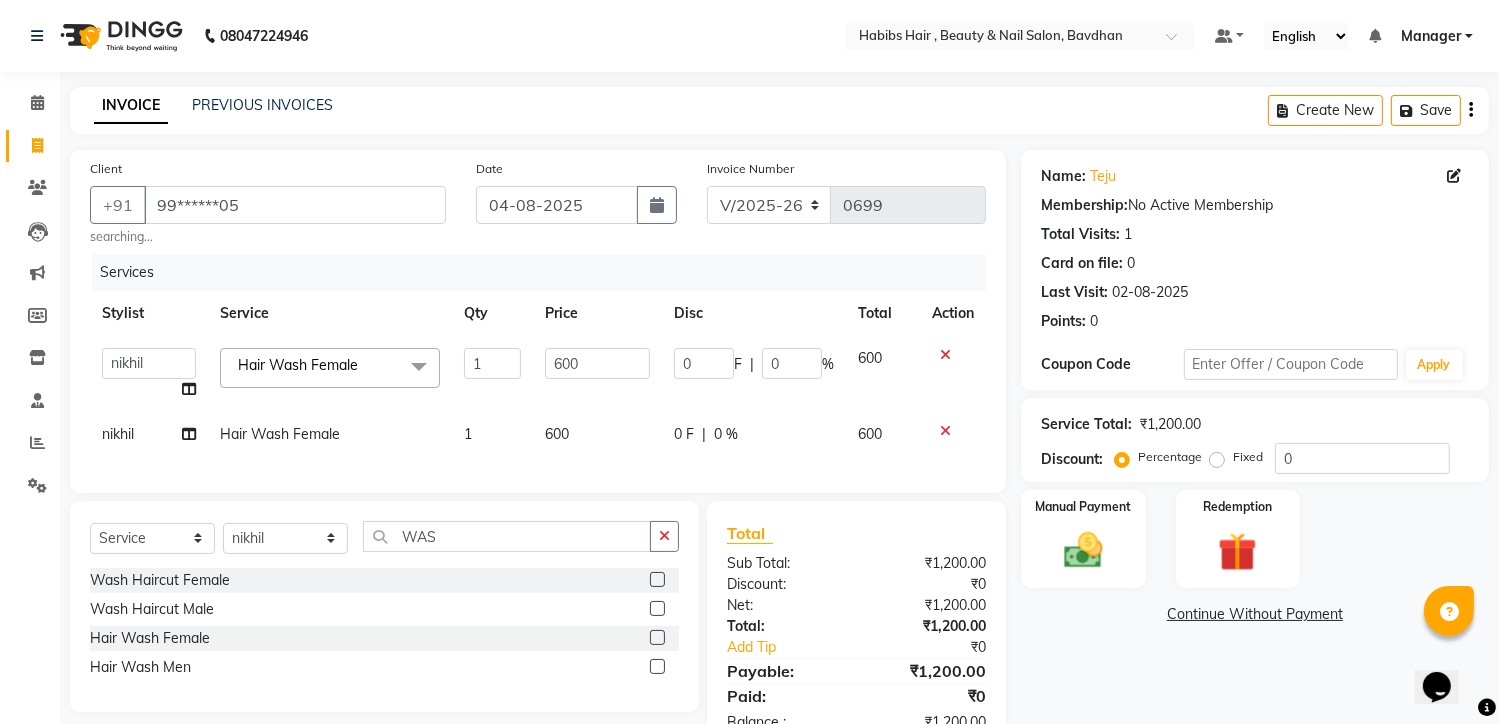 click on "nikhil" 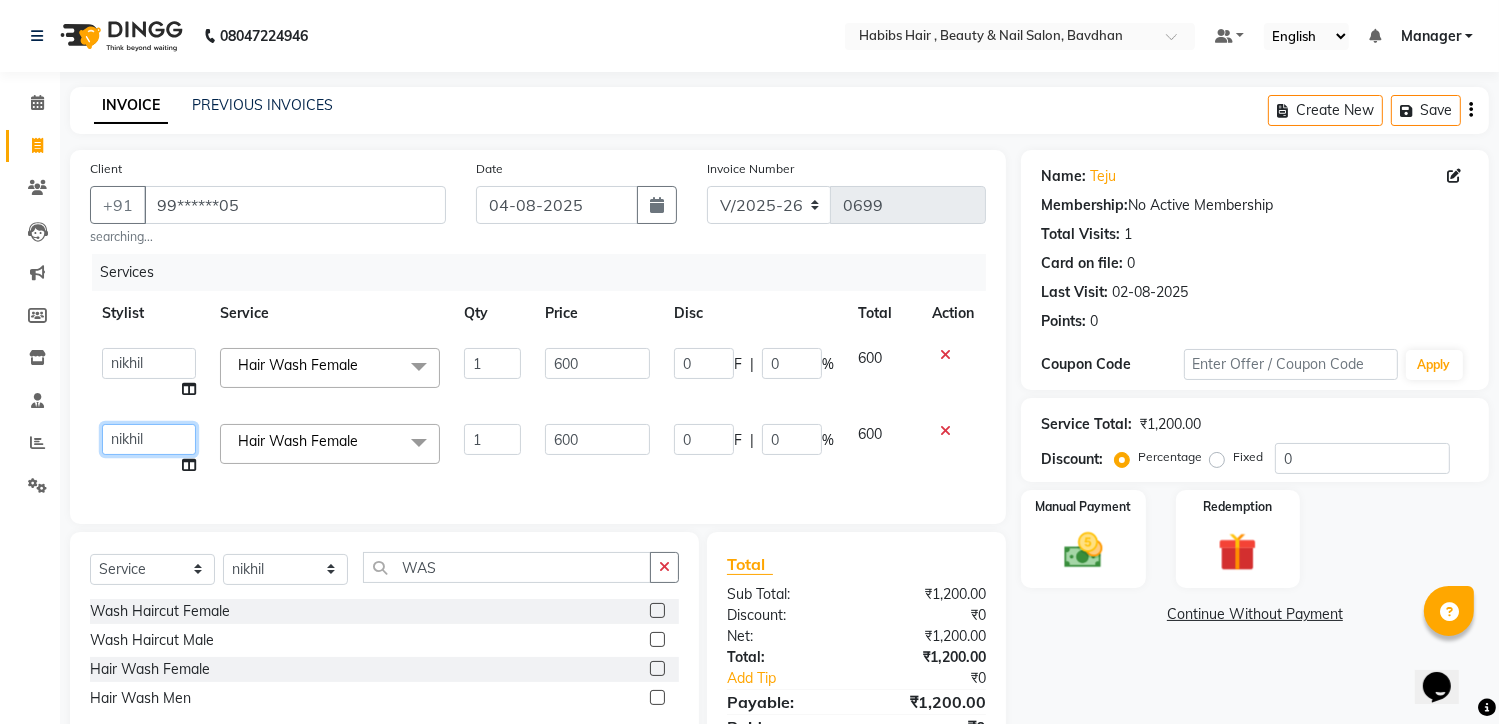 click on "[FIRST]   [FIRST]   [FIRST]   [FIRST]    [FIRST]   [FIRST]   [FIRST]   [FIRST]   [FIRST]" 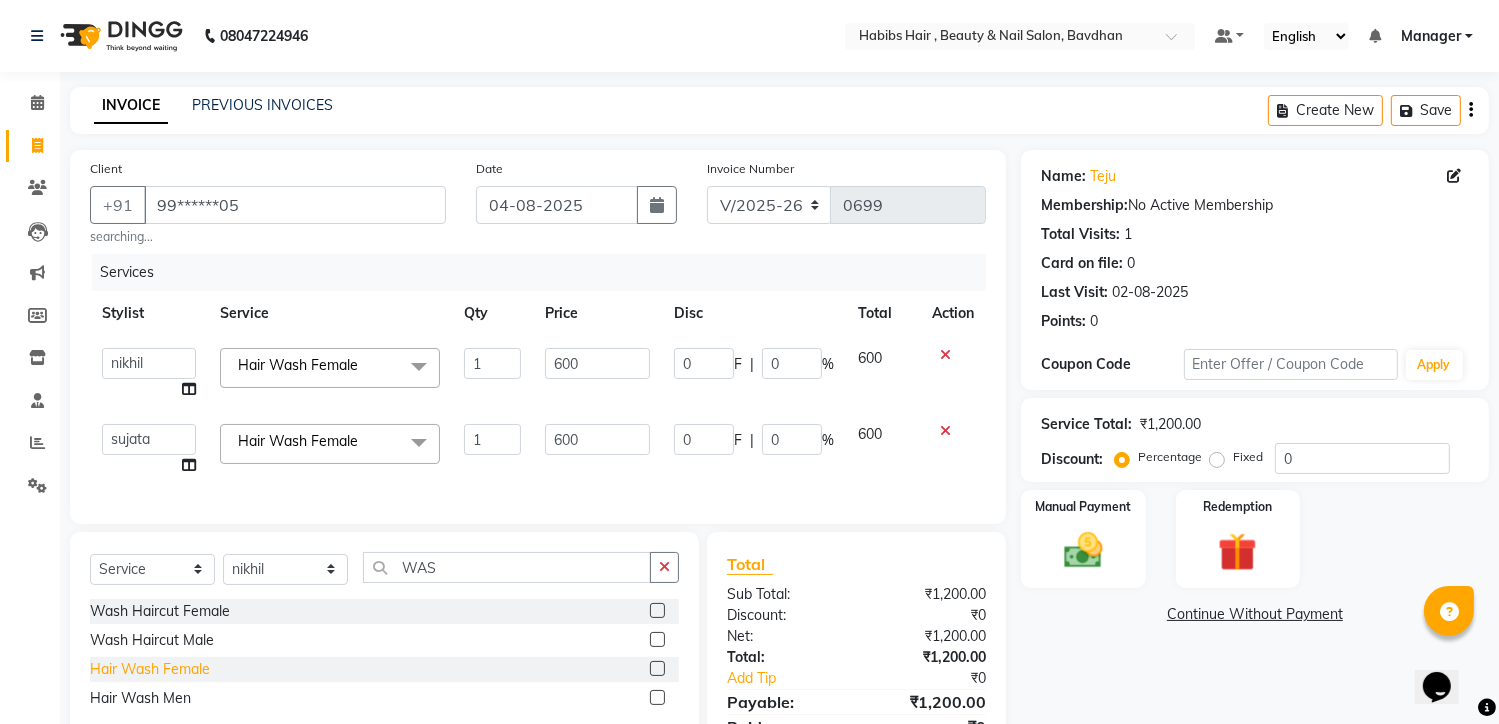 select on "65501" 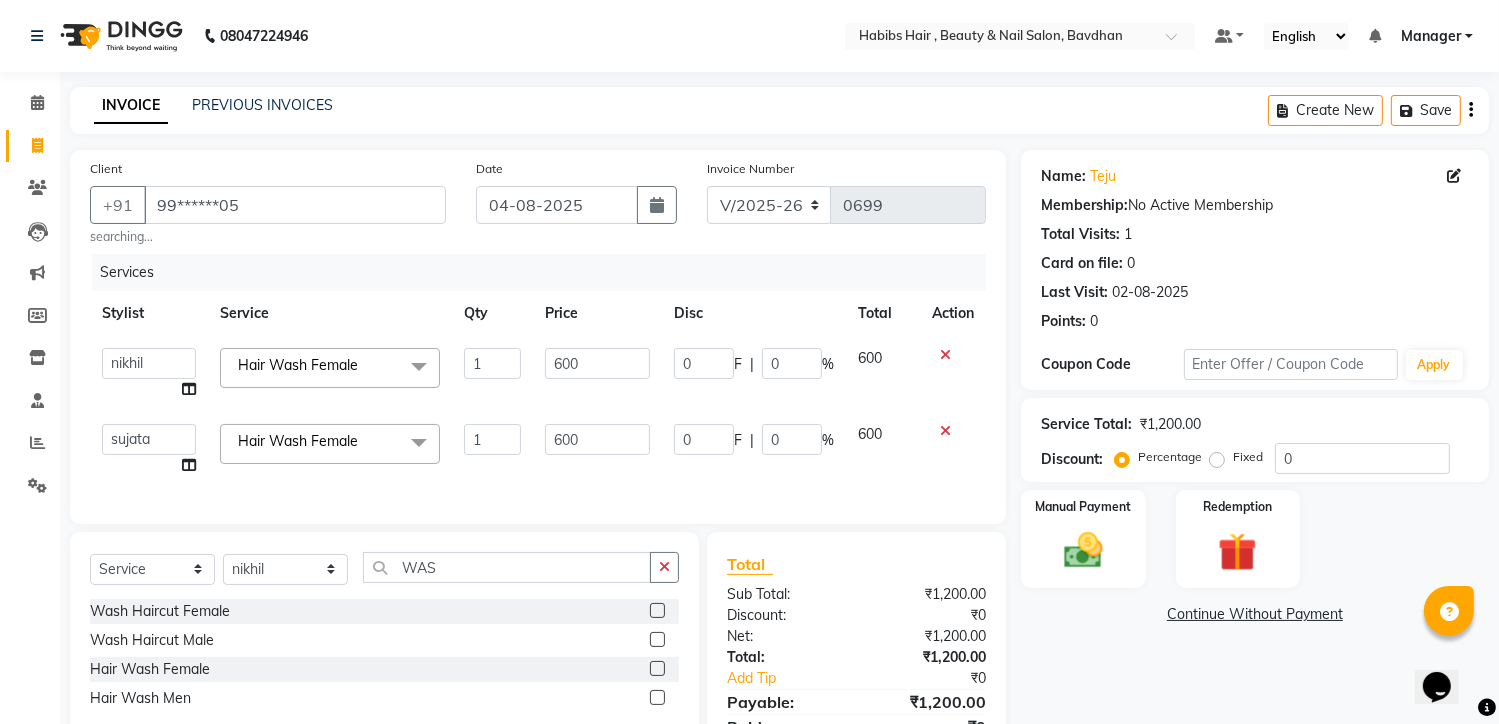 click on "Name: Teju  Membership:  No Active Membership  Total Visits:  1 Card on file:  0 Last Visit:   02-08-2025 Points:   0  Coupon Code Apply Service Total:  ₹1,200.00  Discount:  Percentage   Fixed  0 Manual Payment Redemption  Continue Without Payment" 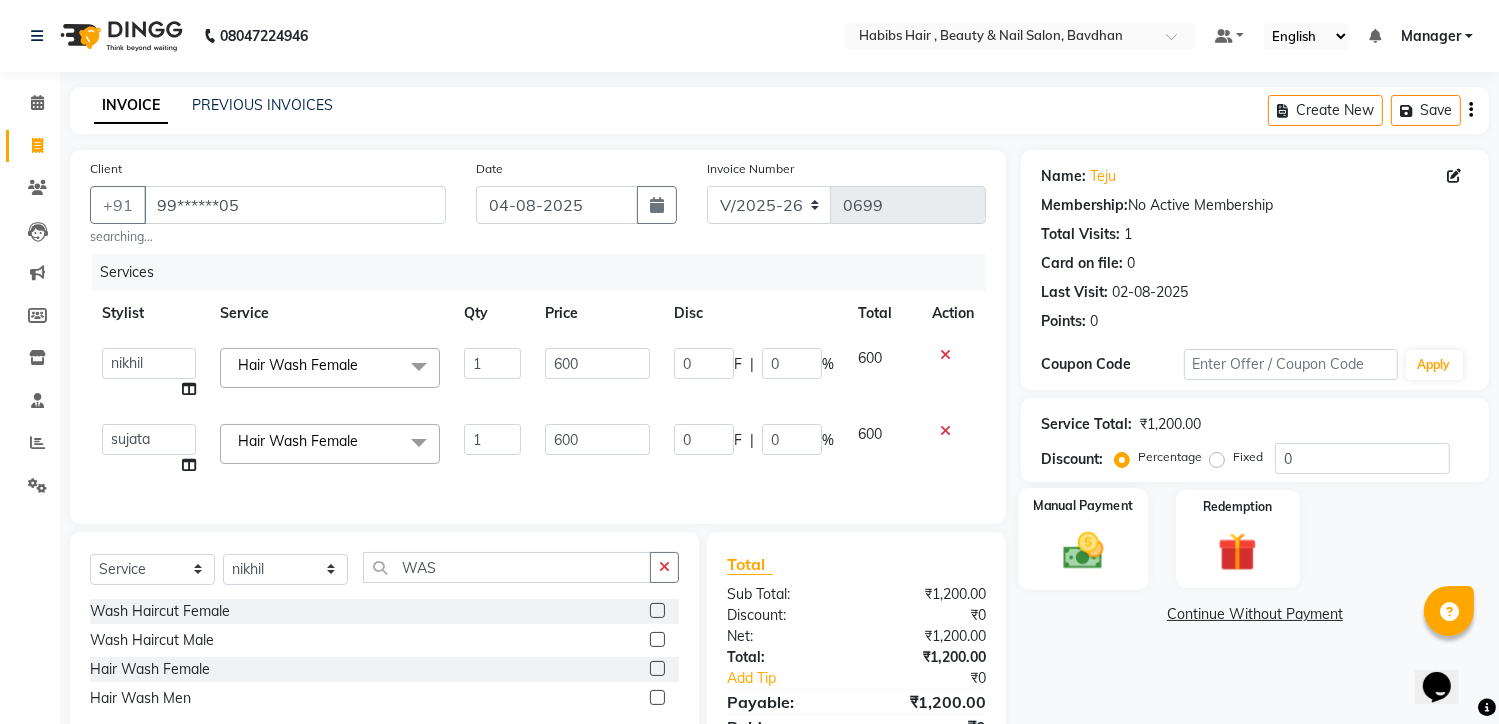 click on "Manual Payment" 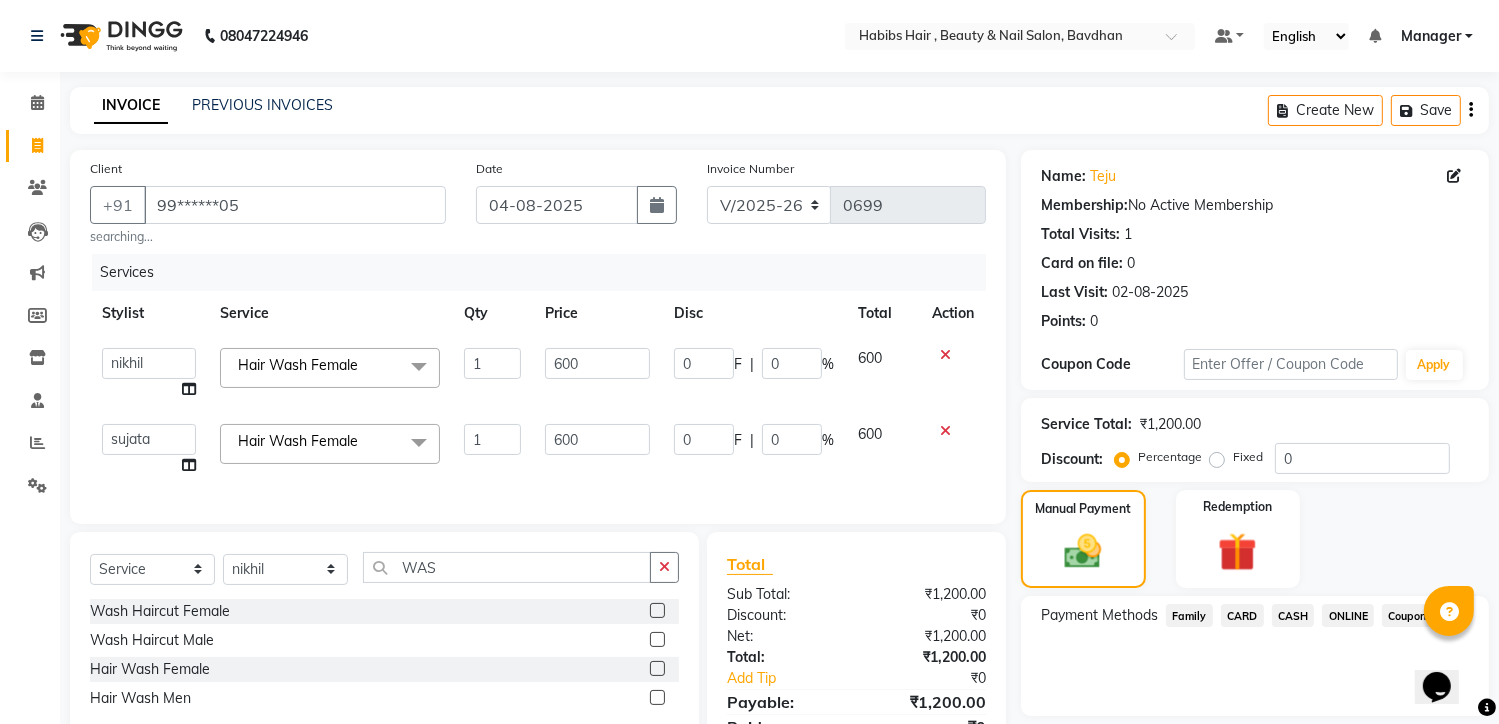 click on "ONLINE" 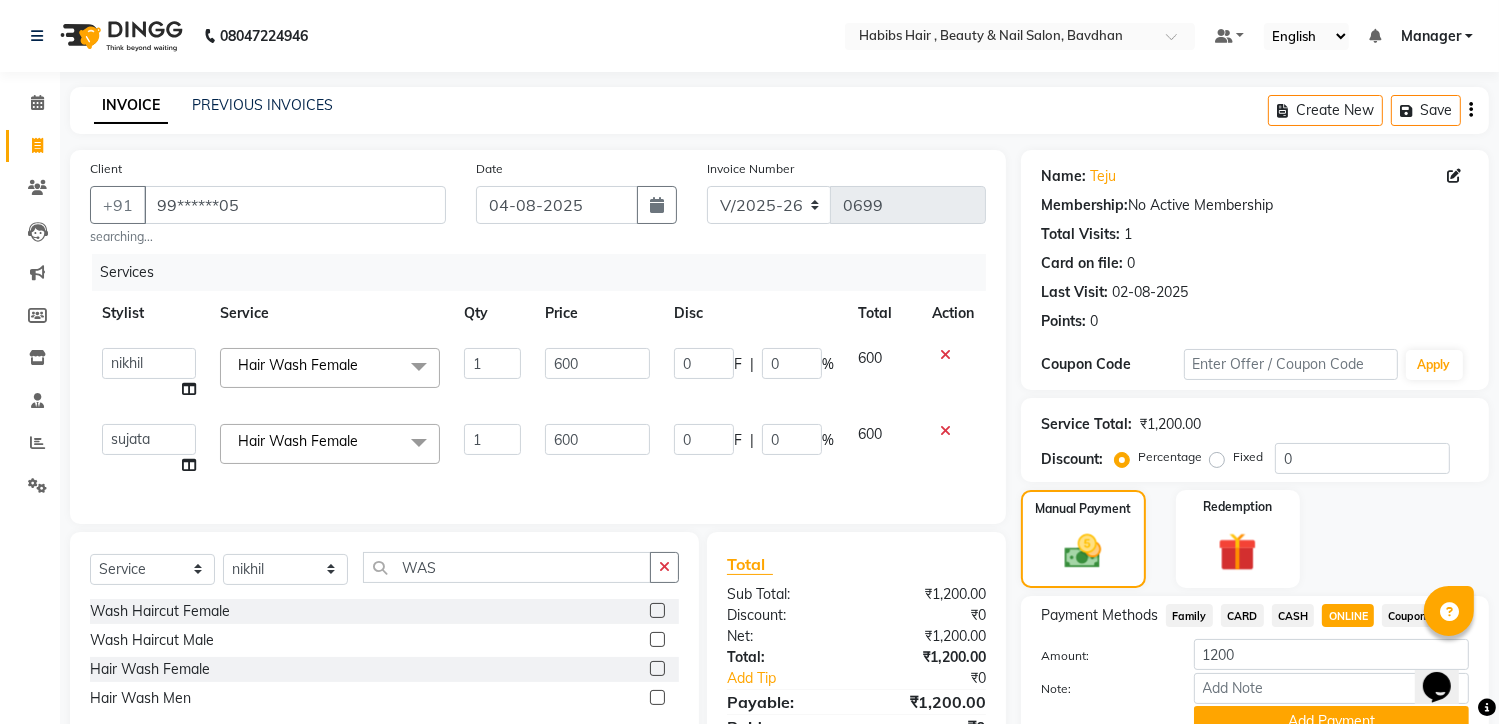 scroll, scrollTop: 105, scrollLeft: 0, axis: vertical 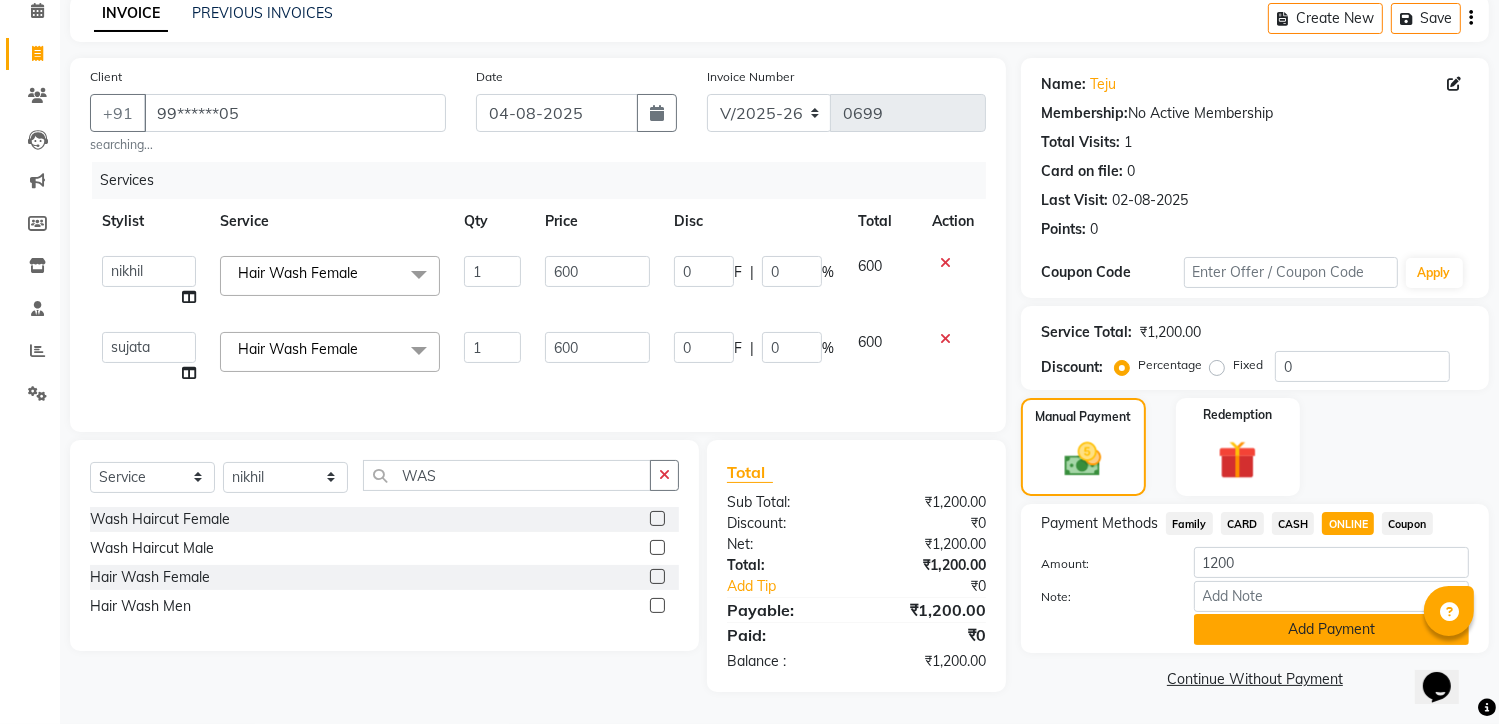 click on "Add Payment" 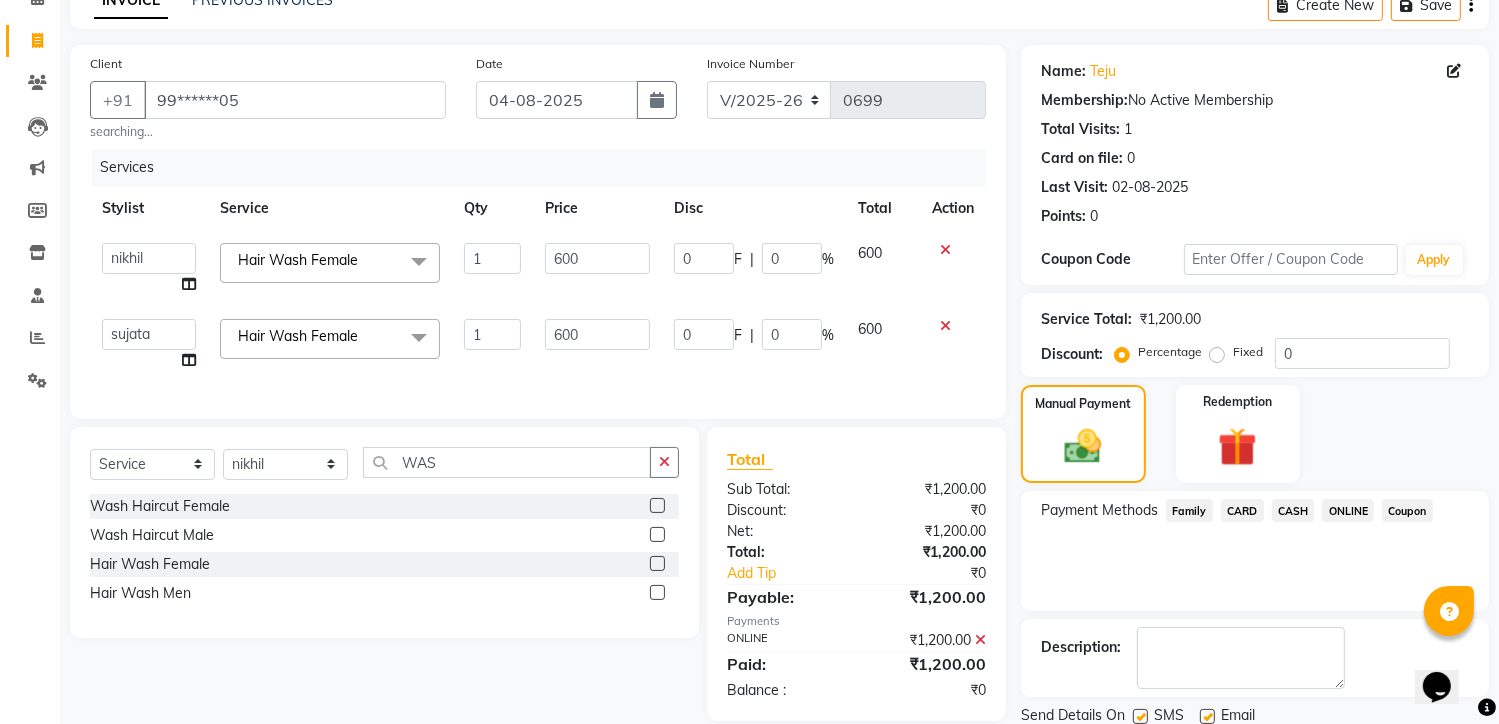 scroll, scrollTop: 175, scrollLeft: 0, axis: vertical 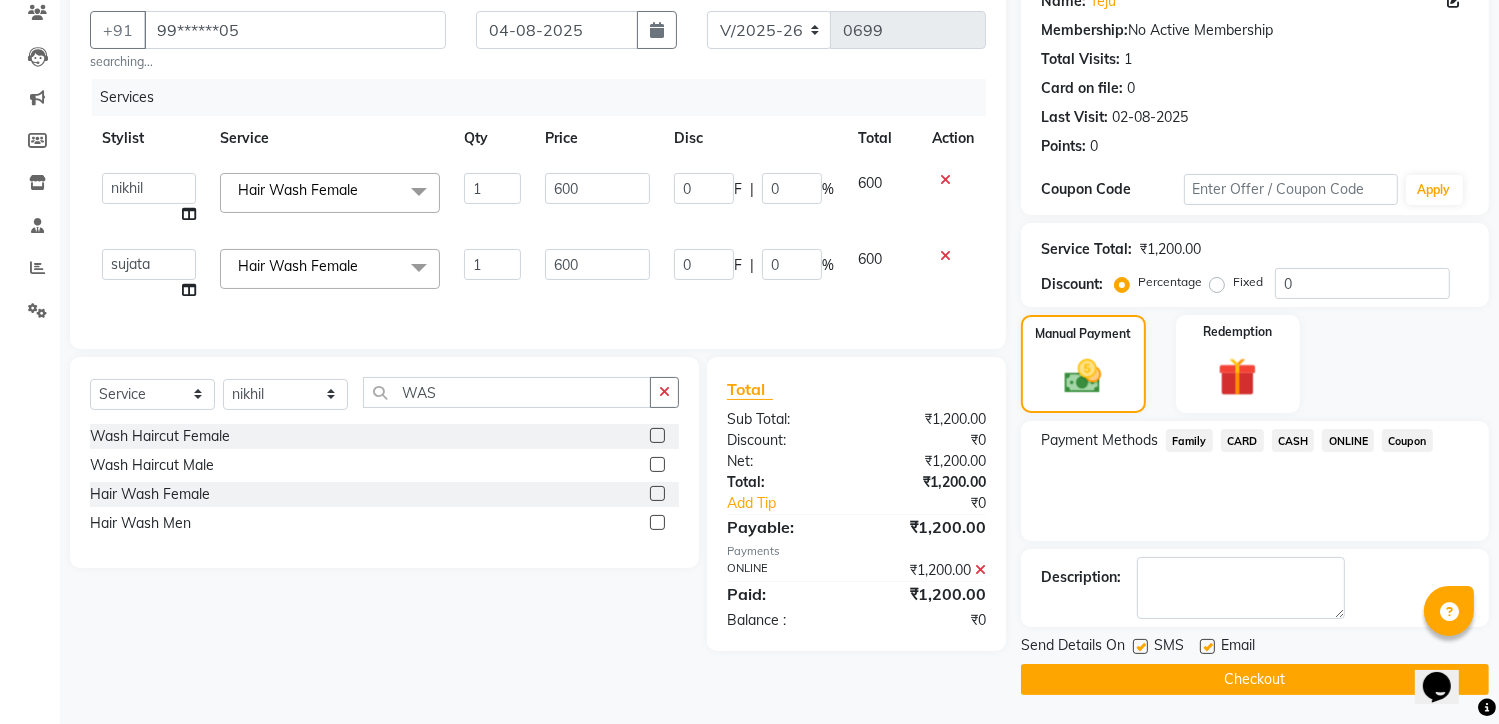 click on "Checkout" 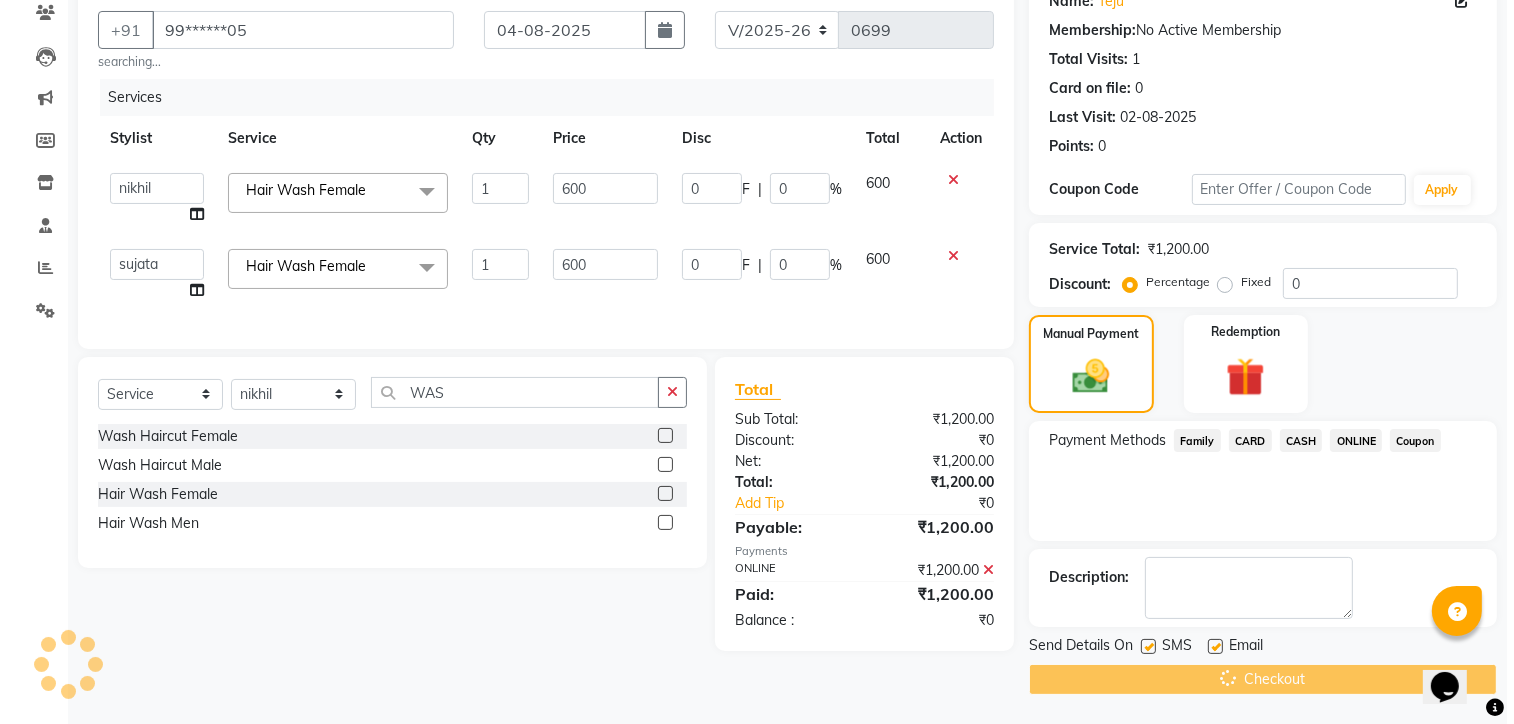 scroll, scrollTop: 0, scrollLeft: 0, axis: both 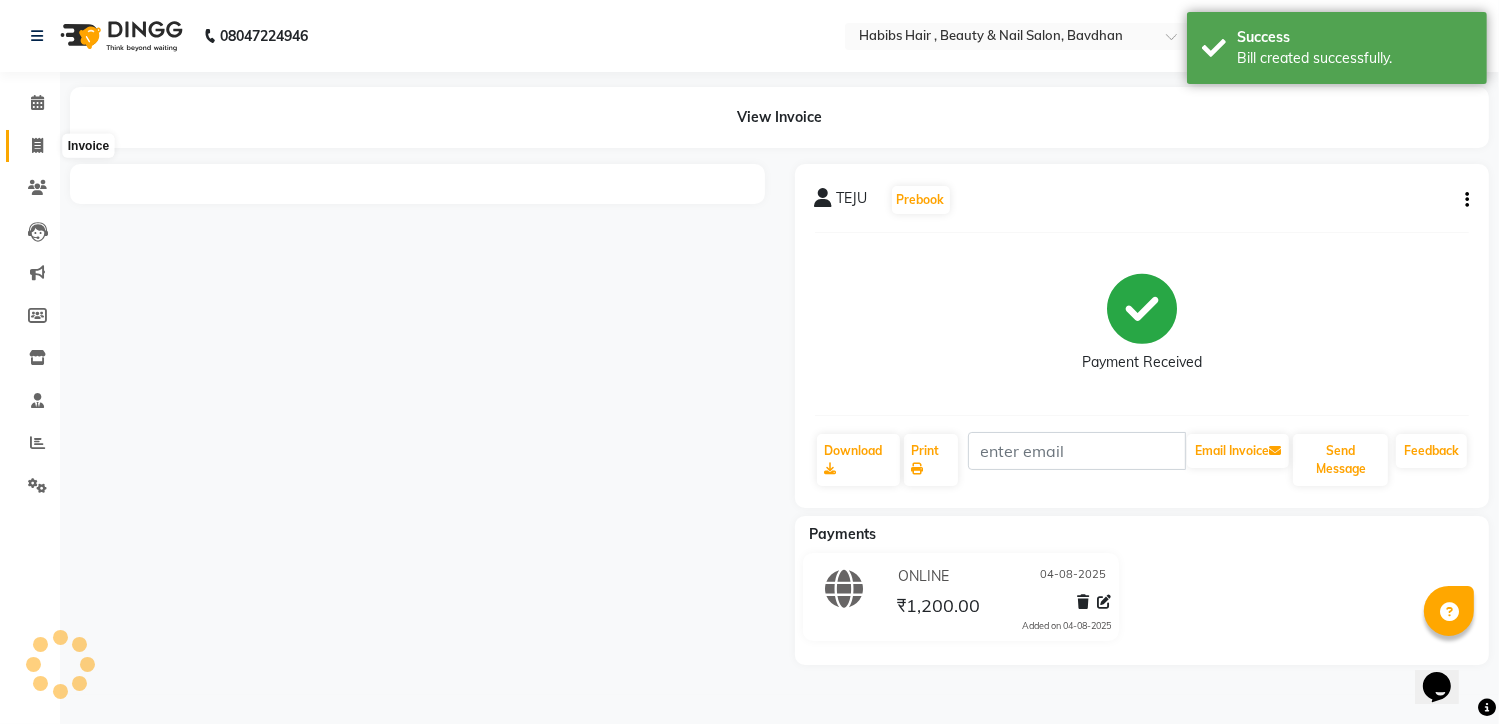 click 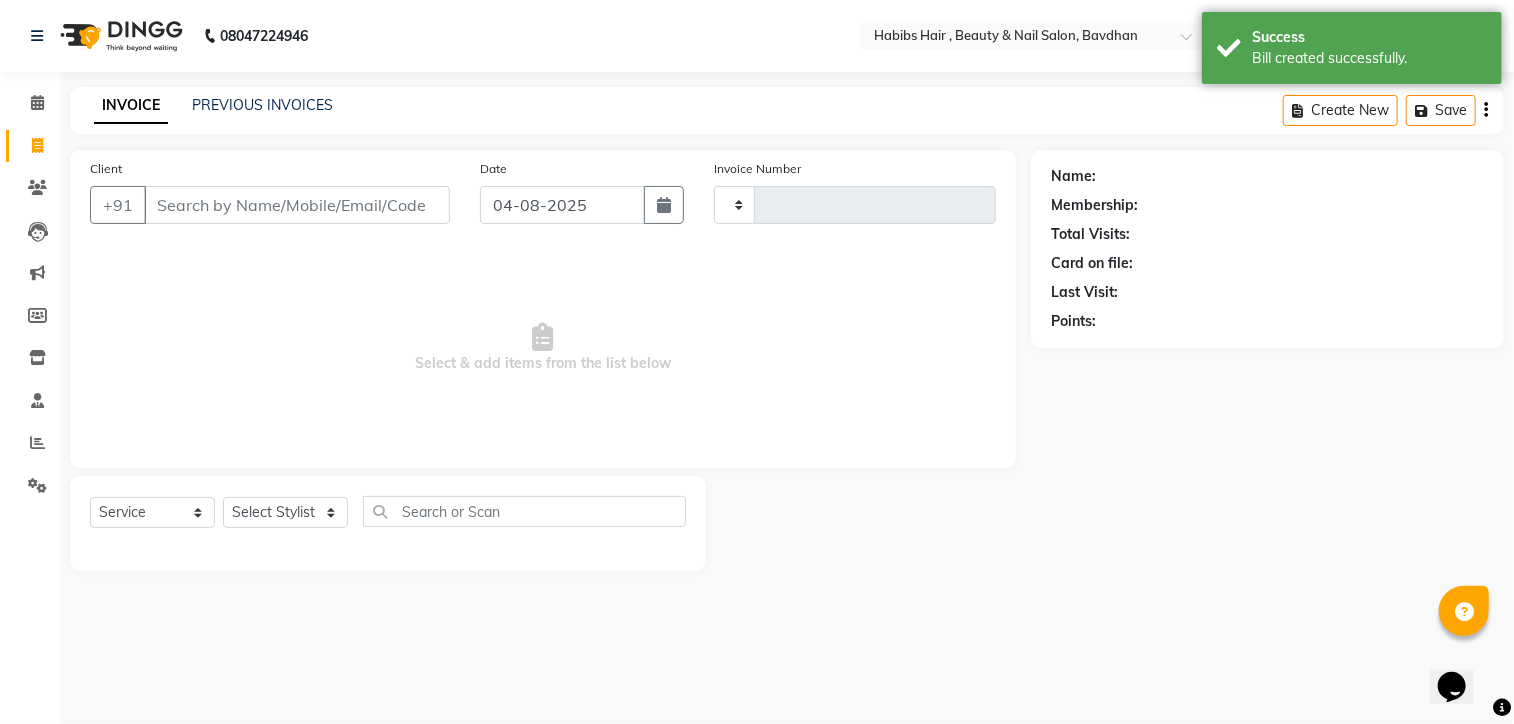 type on "0700" 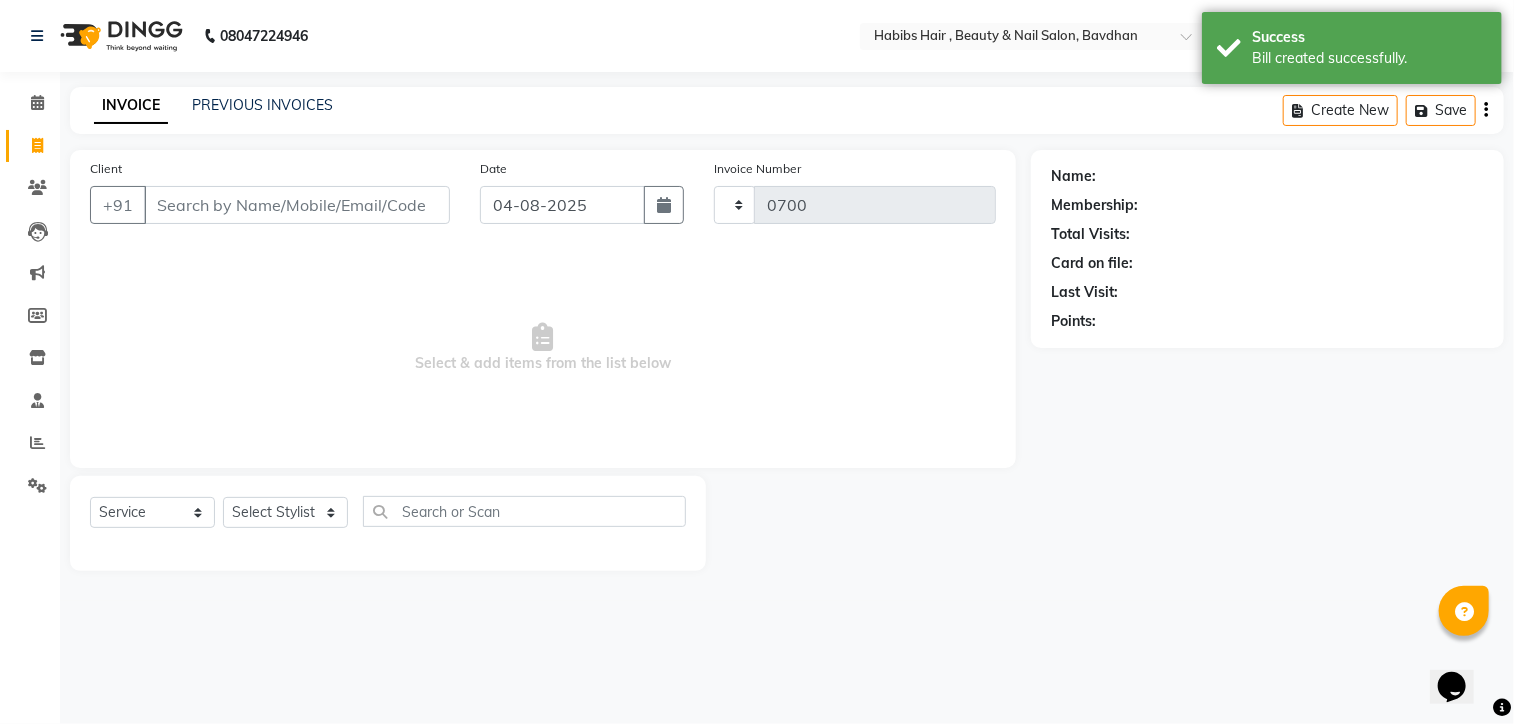select on "7414" 